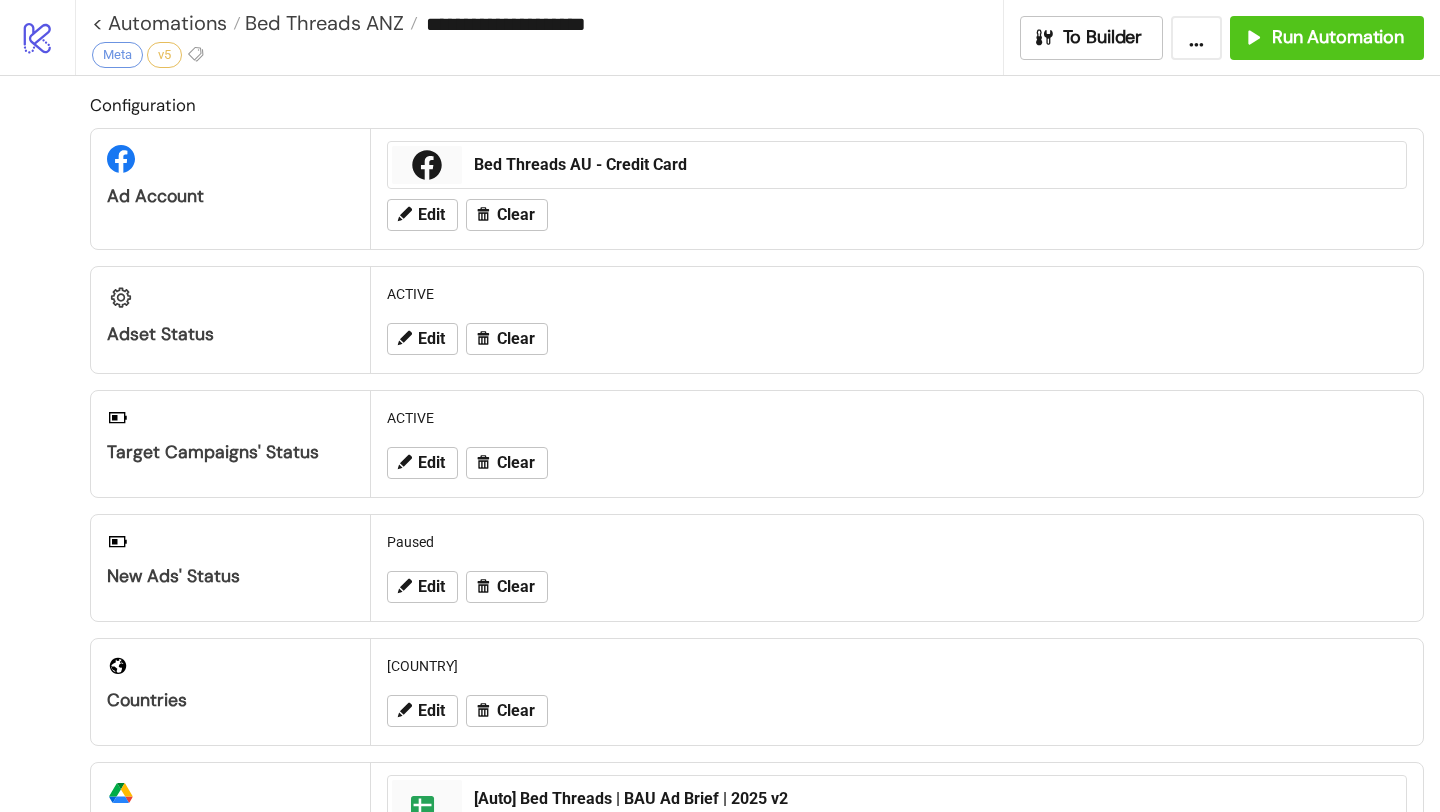 scroll, scrollTop: 0, scrollLeft: 0, axis: both 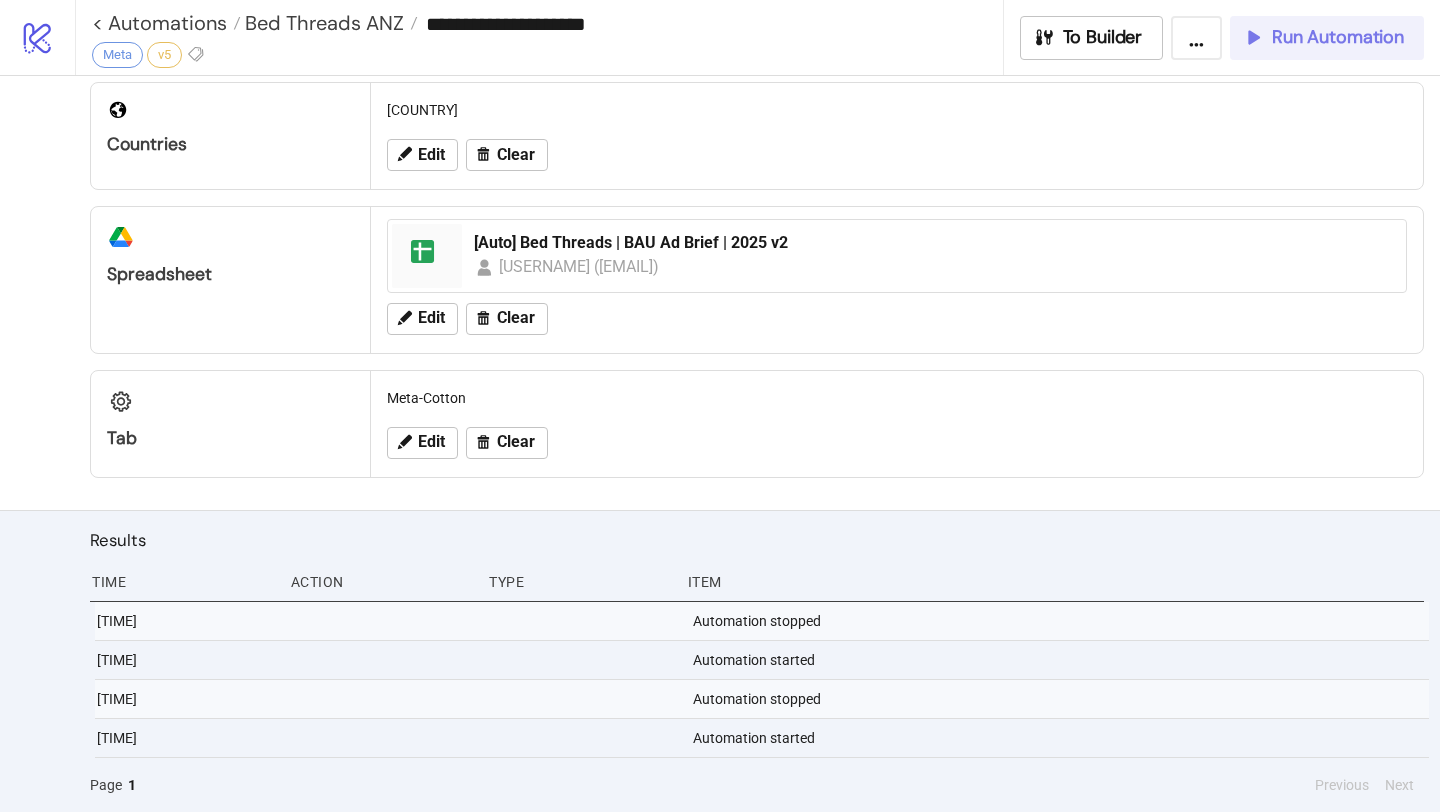 click on "Run Automation" at bounding box center (1323, 37) 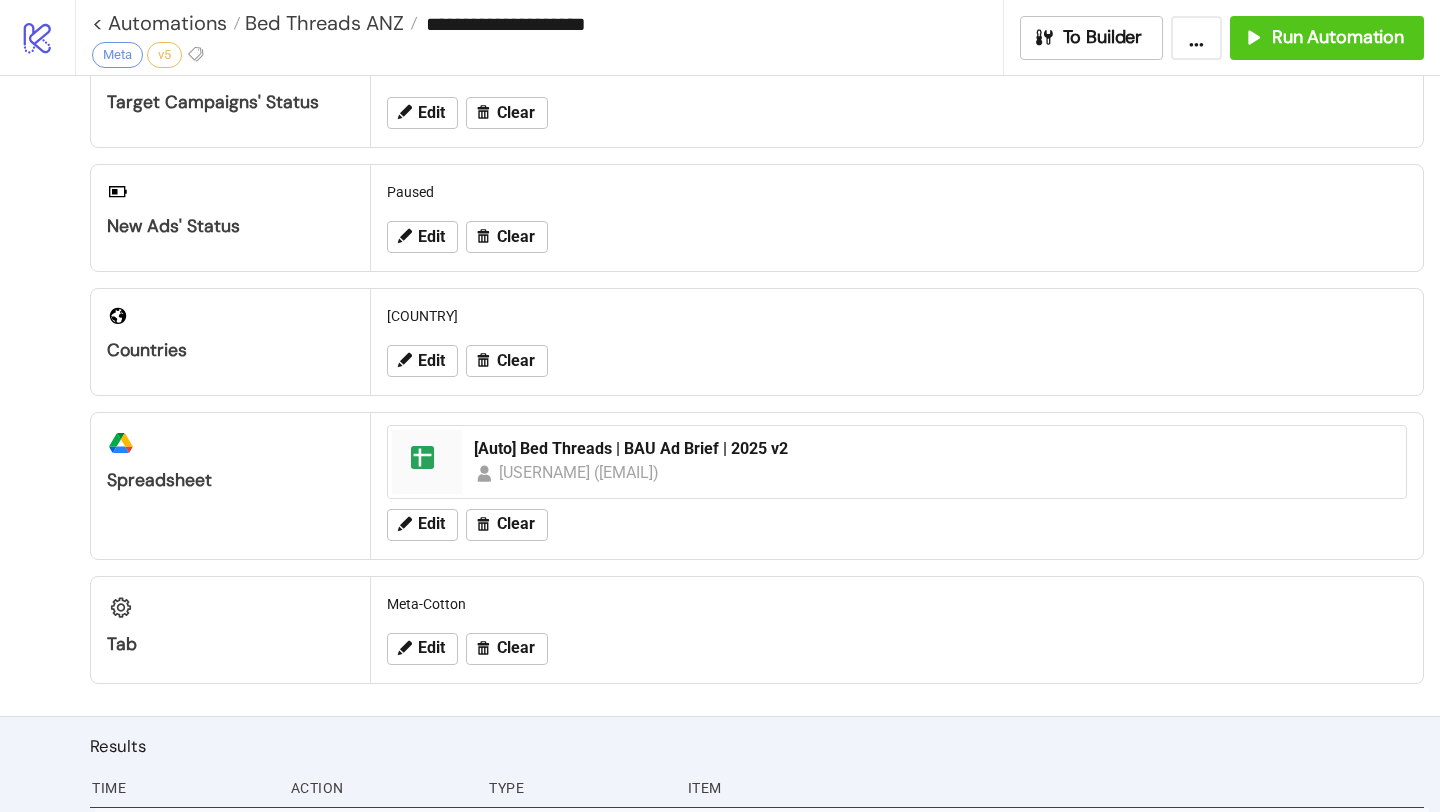 scroll, scrollTop: 376, scrollLeft: 0, axis: vertical 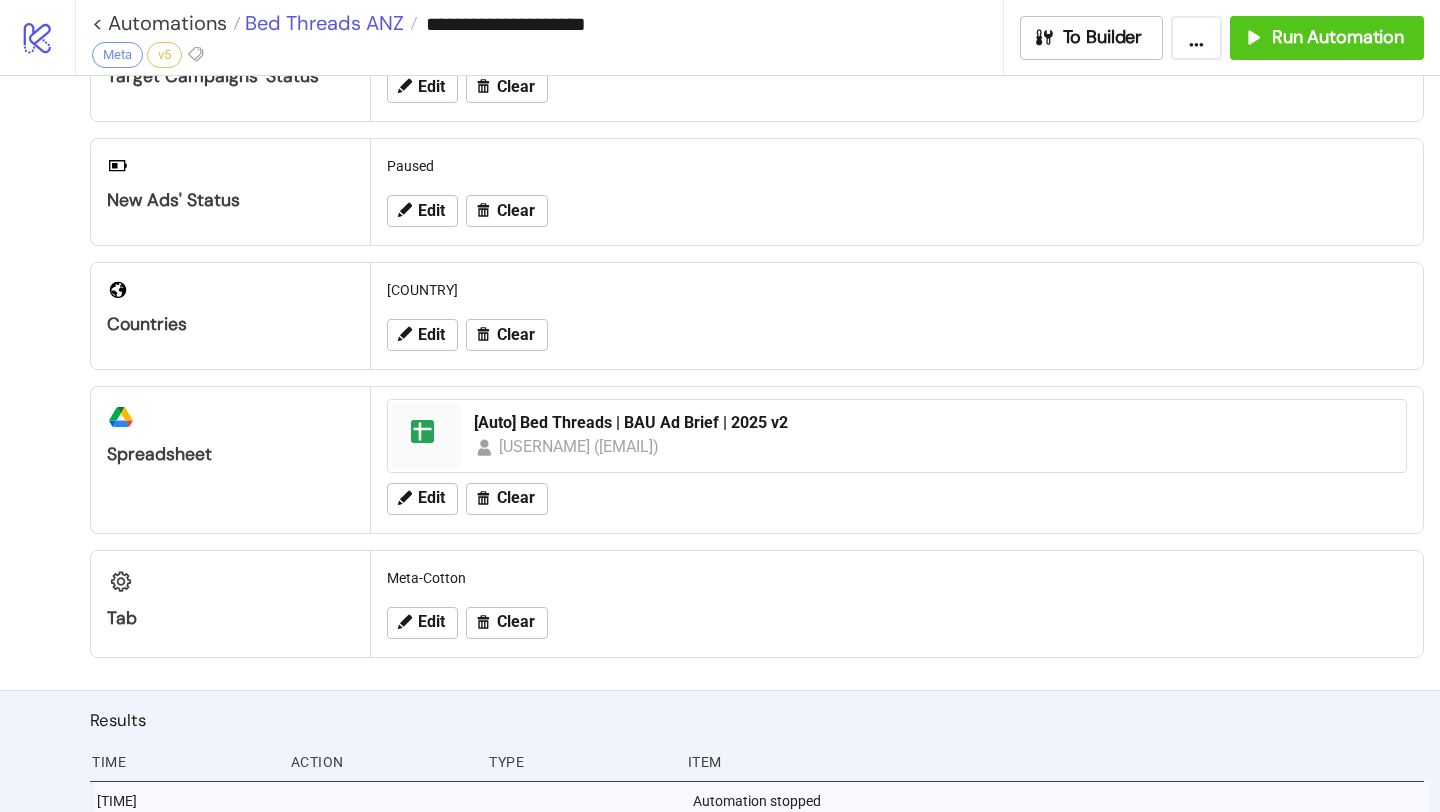 click on "Bed Threads ANZ" at bounding box center [322, 23] 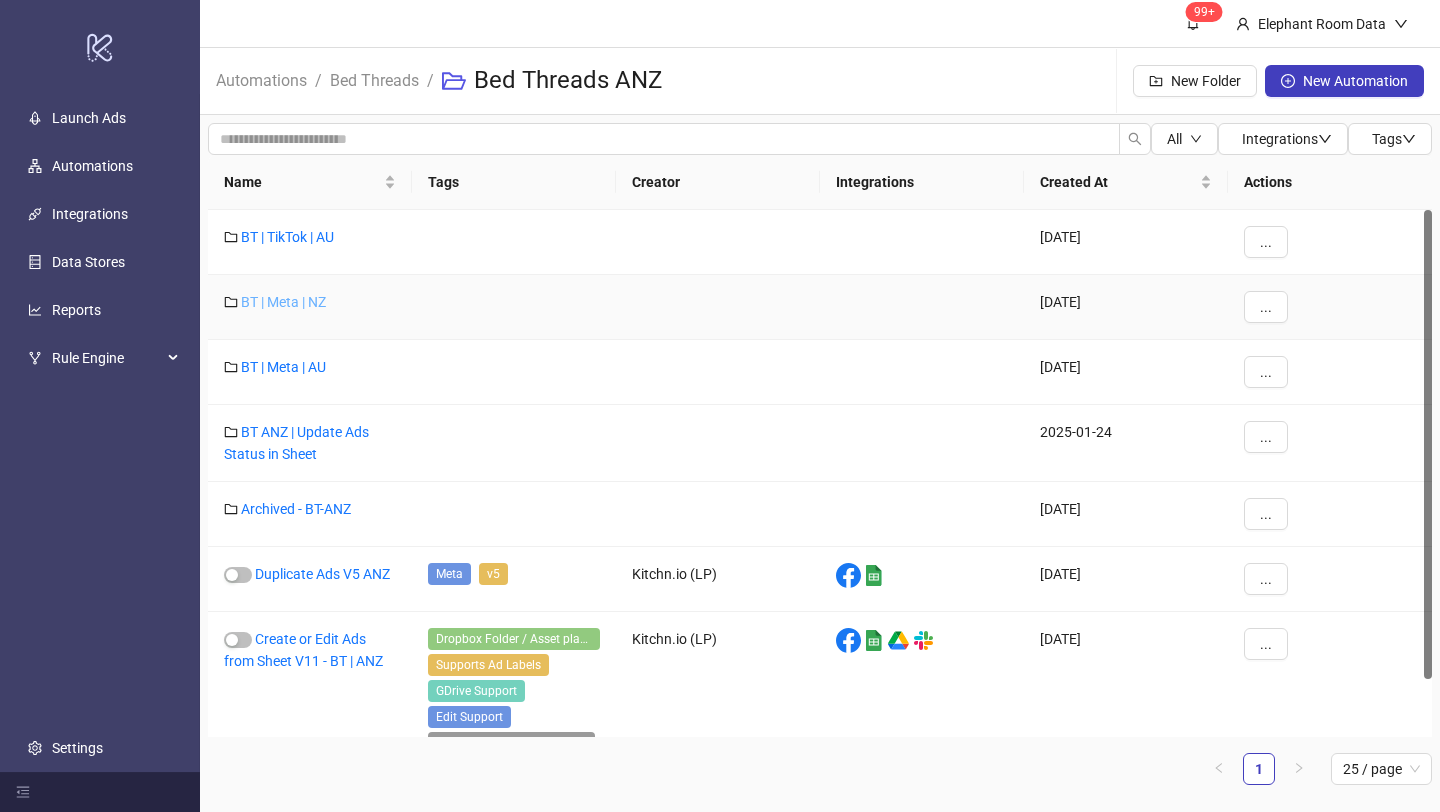 click on "BT | Meta | NZ" at bounding box center (283, 302) 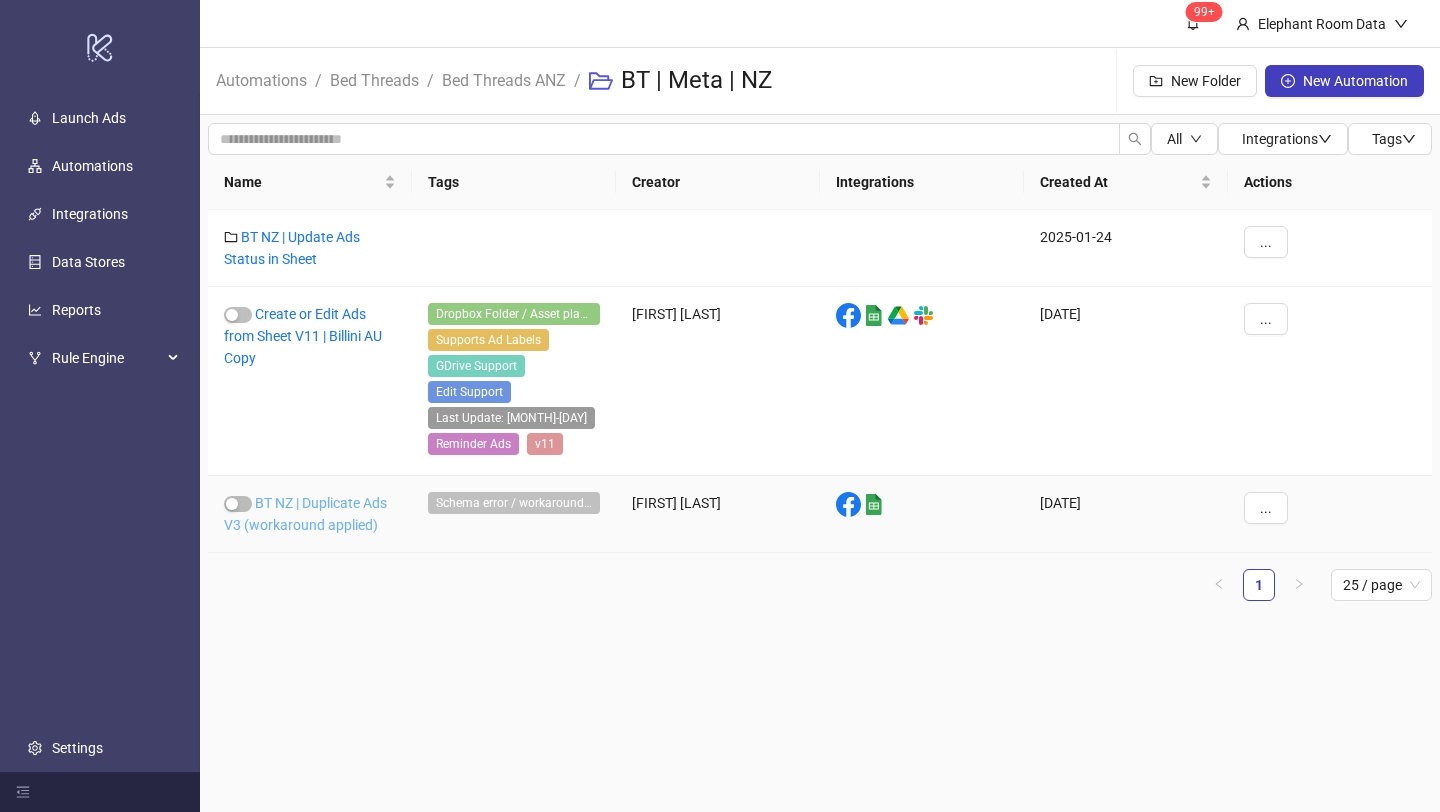 click on "BT NZ | Duplicate Ads V3 (workaround applied)" at bounding box center (305, 514) 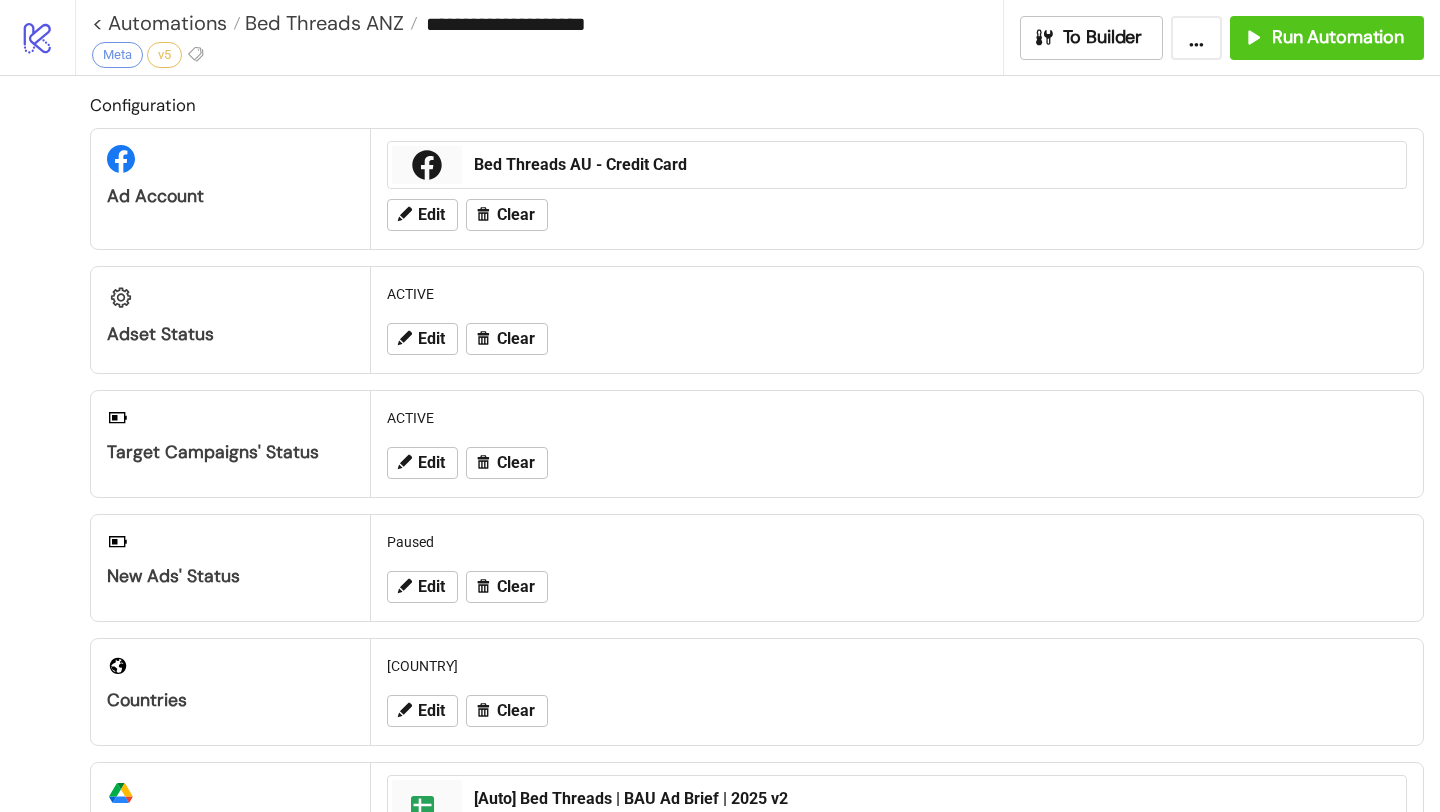 type on "**********" 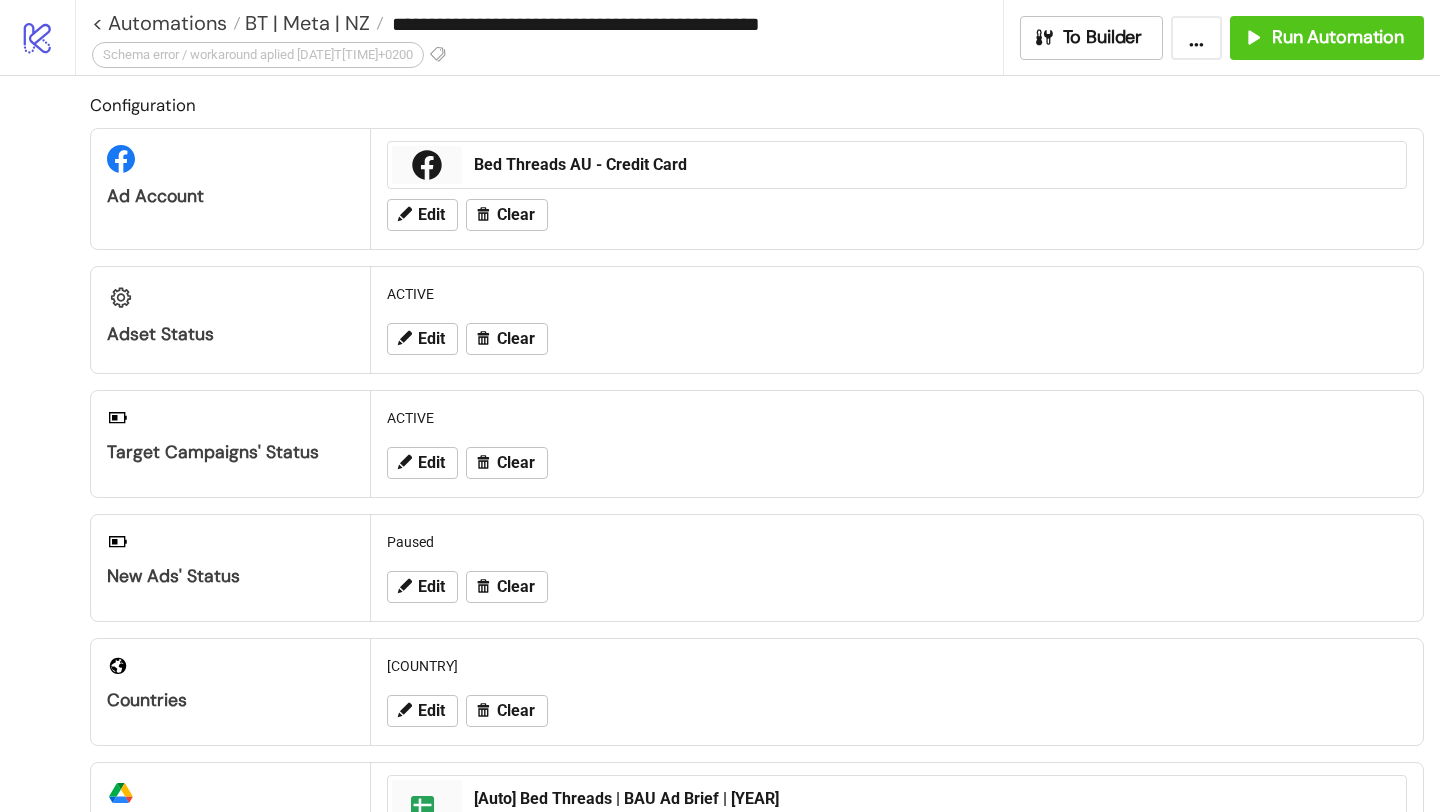 scroll, scrollTop: 556, scrollLeft: 0, axis: vertical 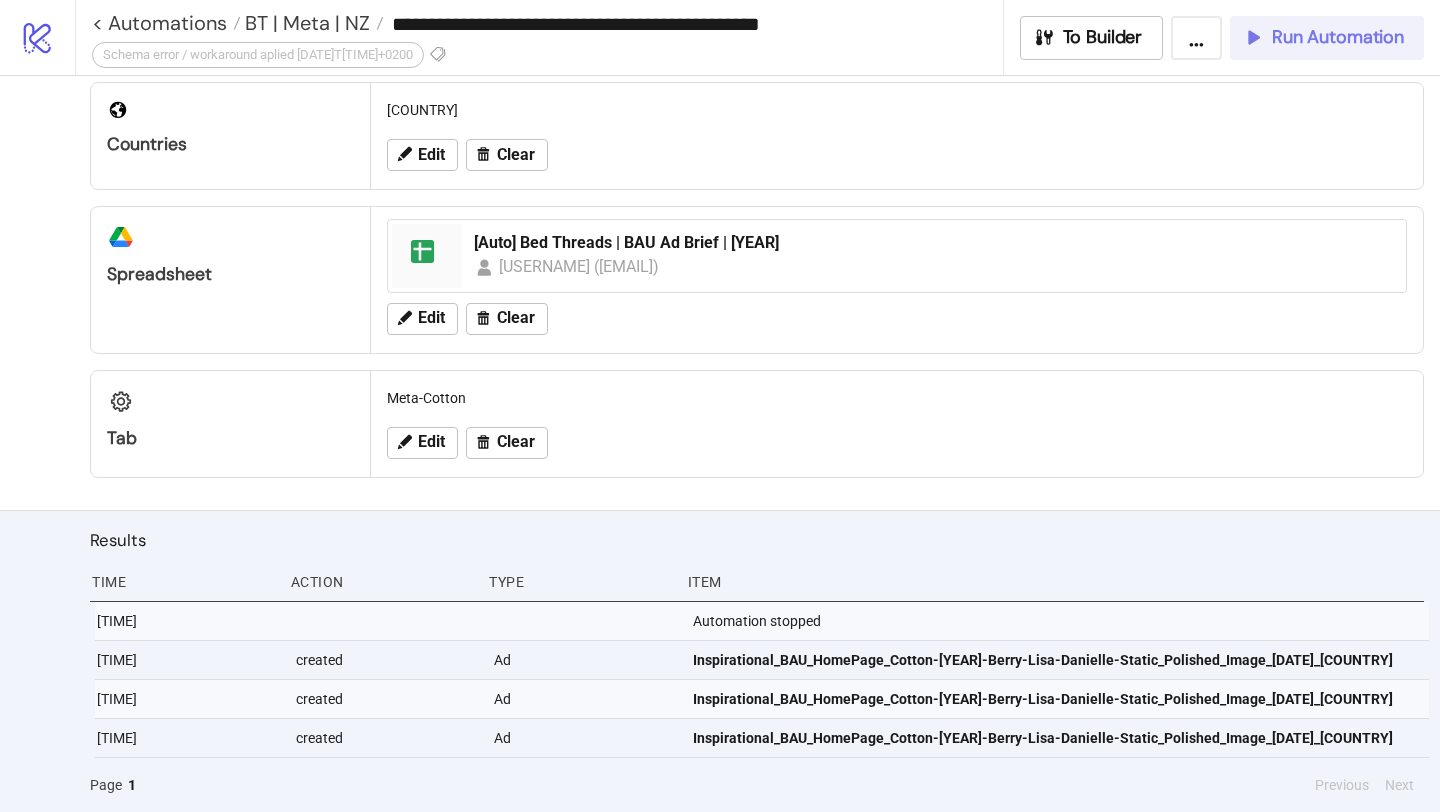 click on "Run Automation" at bounding box center (1338, 37) 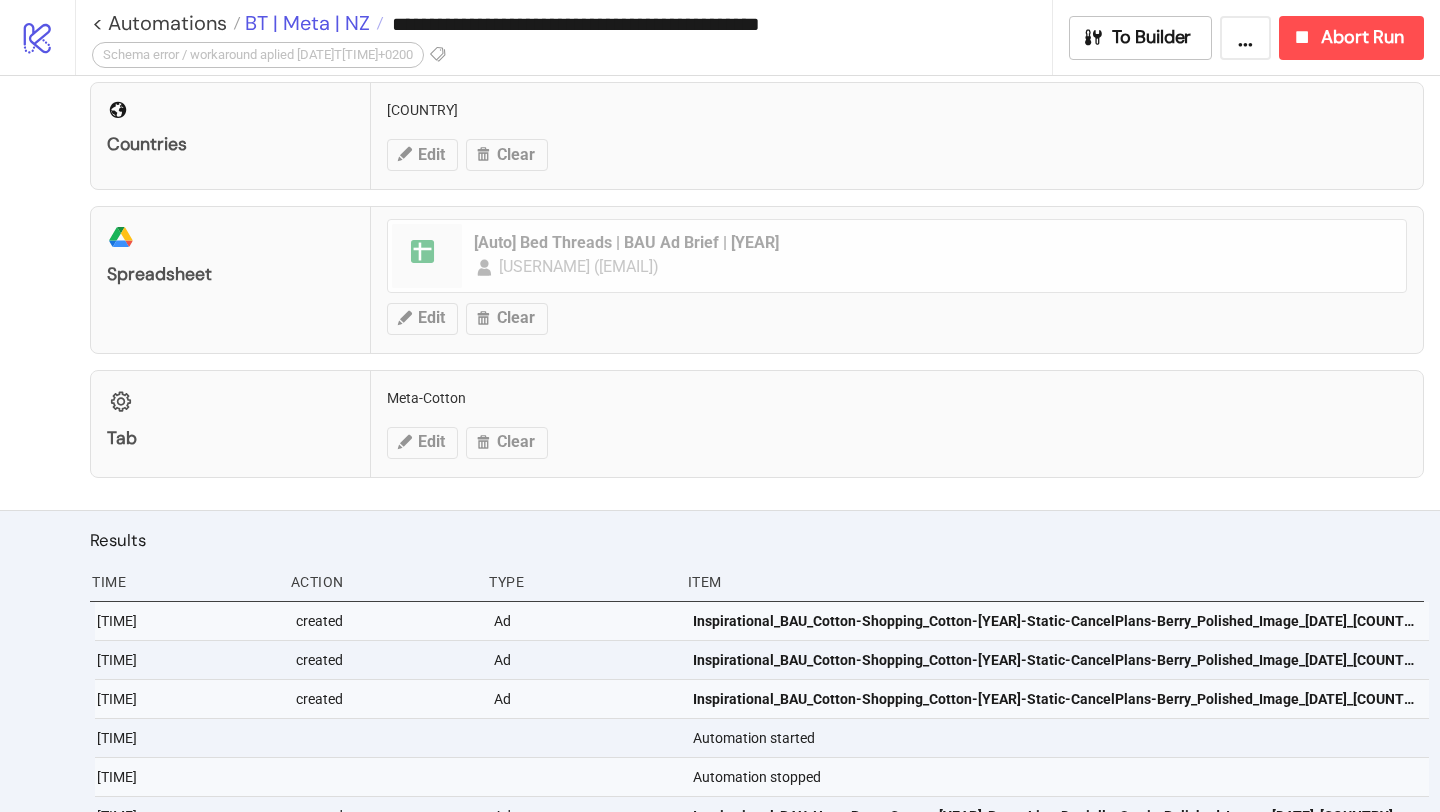click on "BT | Meta | NZ" at bounding box center [305, 23] 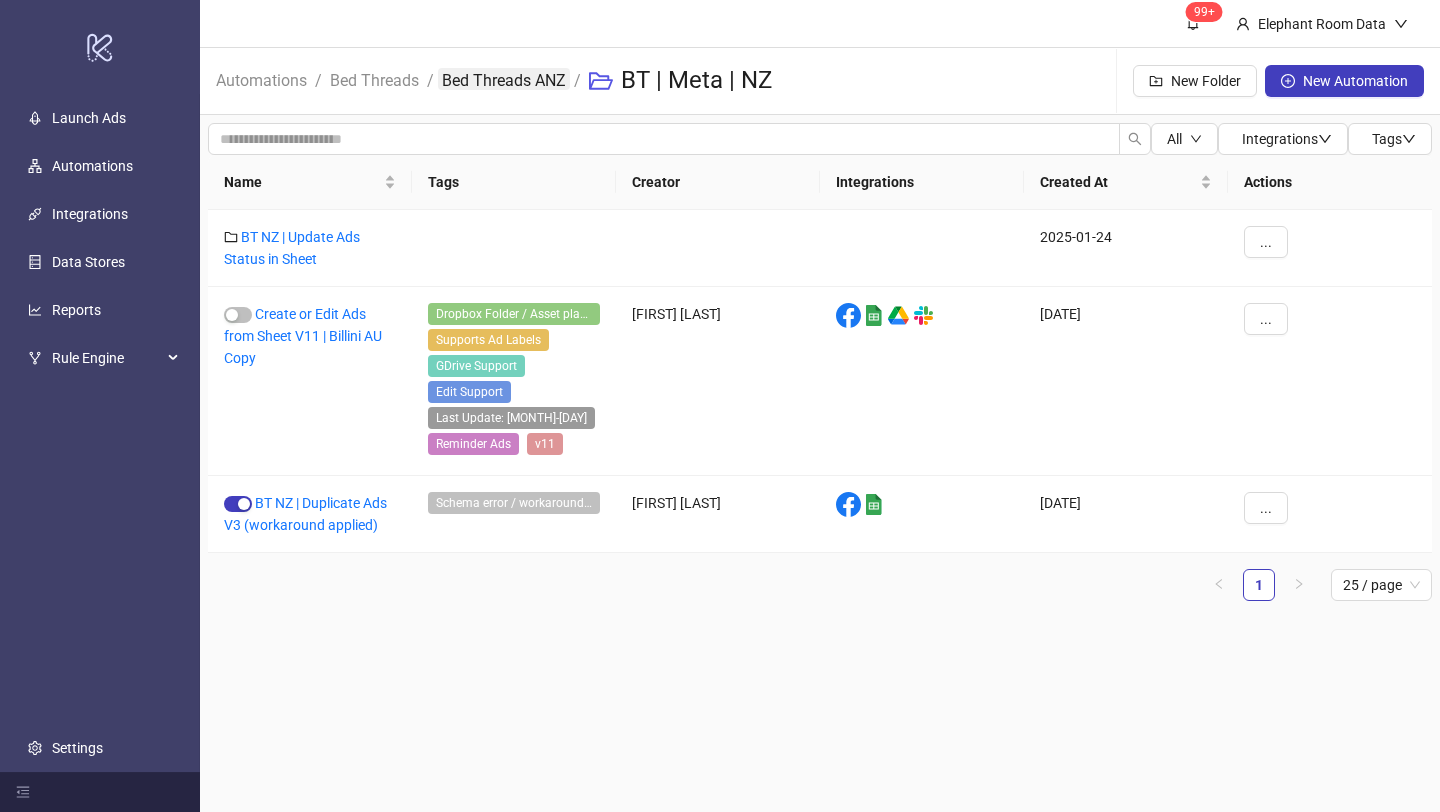 click on "Bed Threads ANZ" at bounding box center [504, 79] 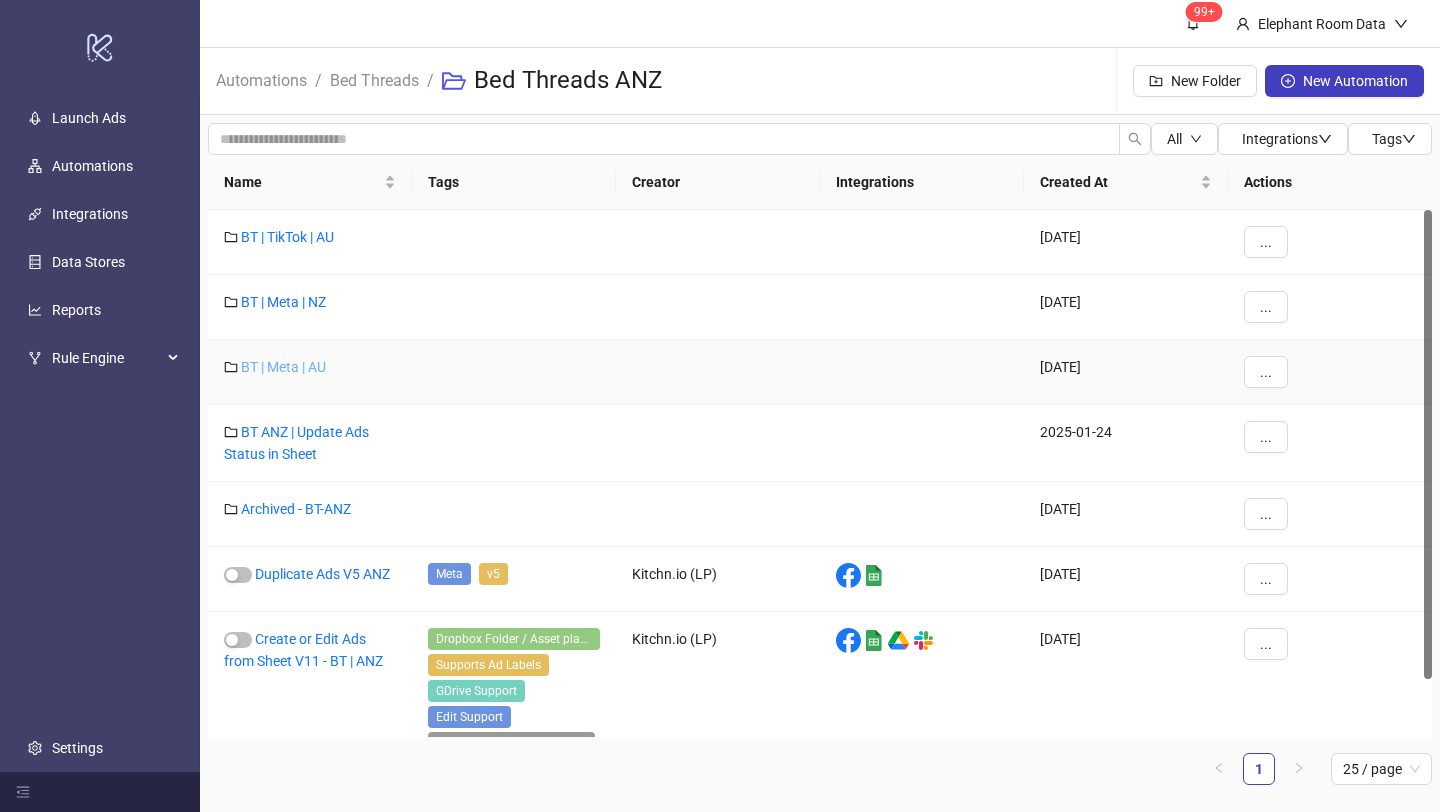 click on "BT | Meta | AU" at bounding box center [283, 367] 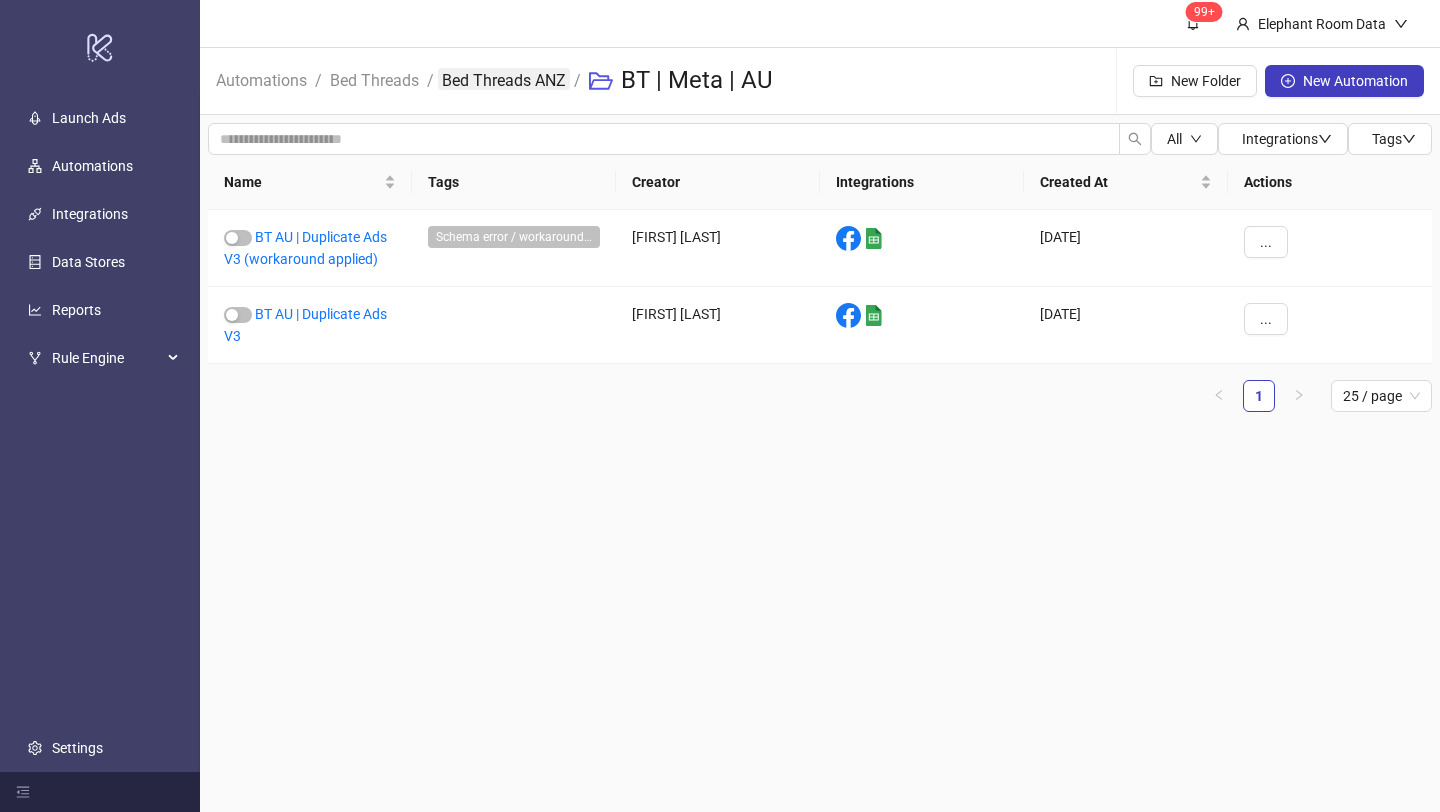 click on "Bed Threads ANZ" at bounding box center (504, 79) 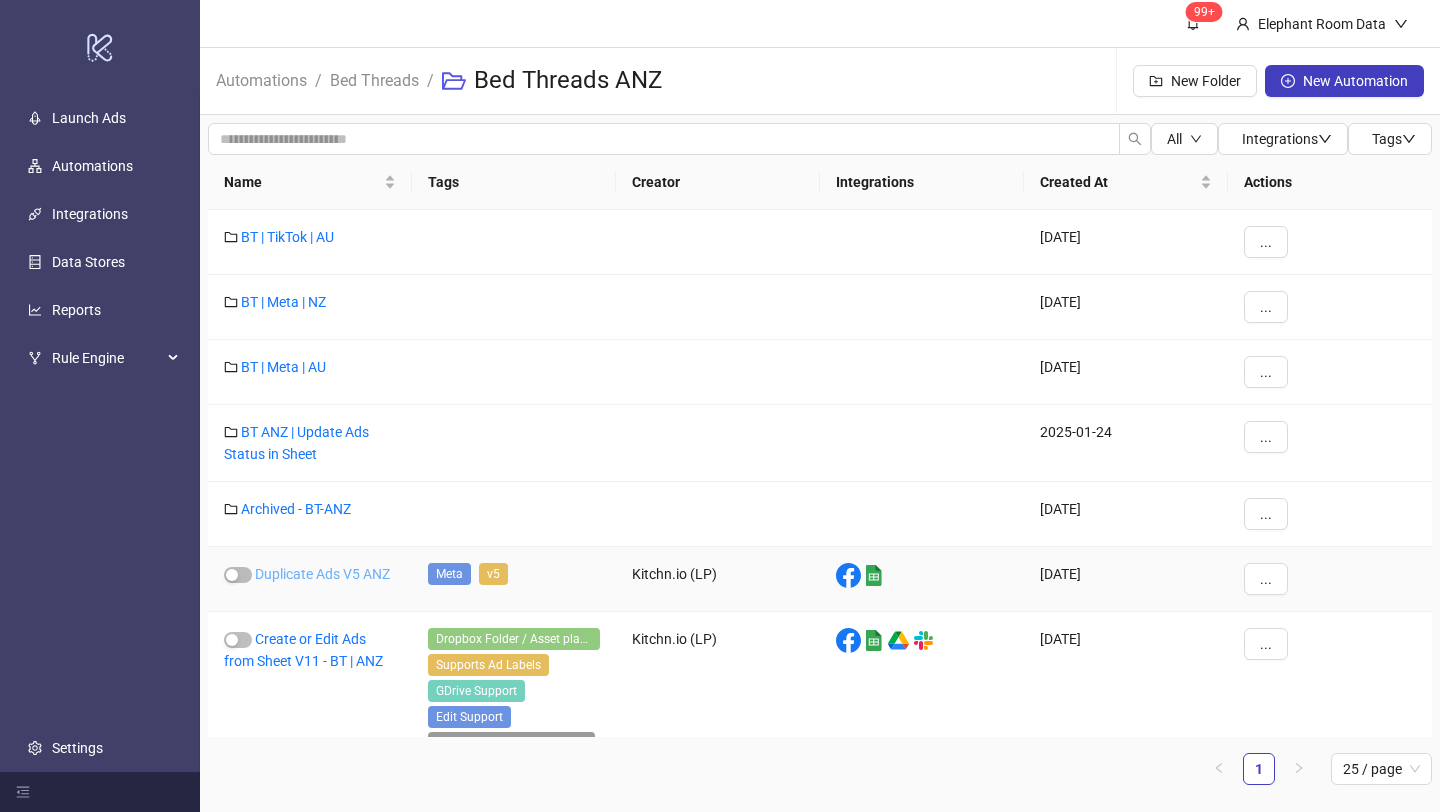click on "Duplicate Ads V5 ANZ" at bounding box center [322, 574] 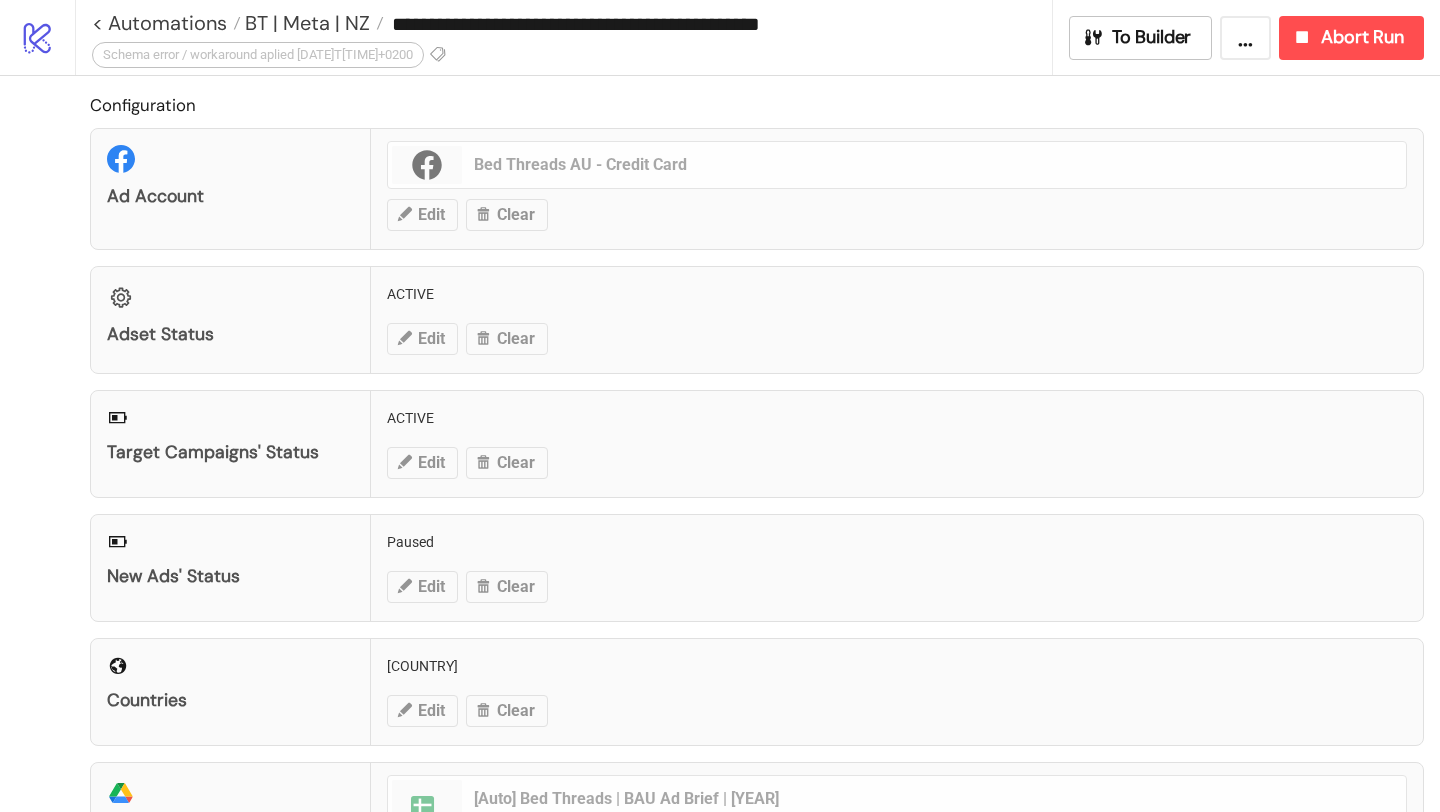 type on "**********" 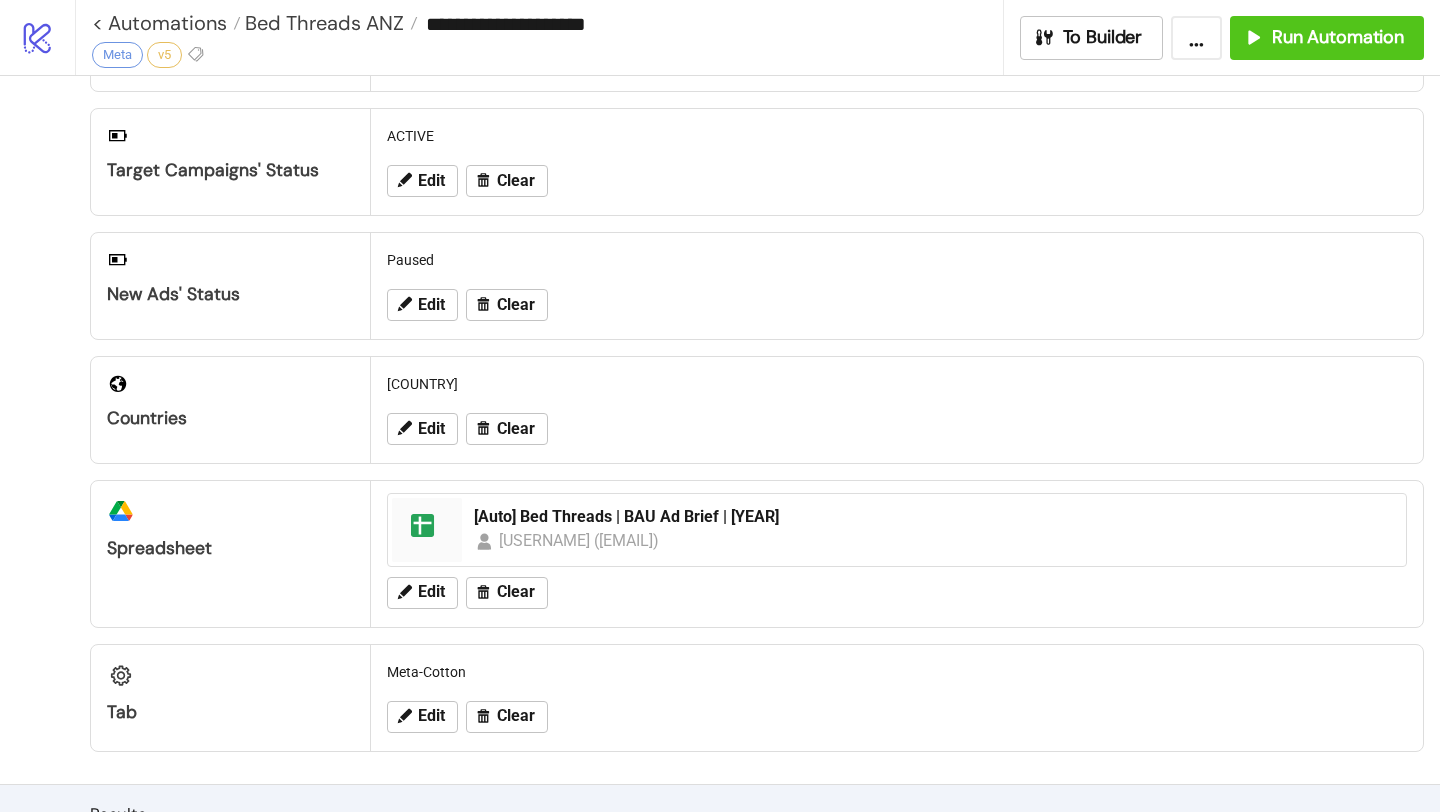 scroll, scrollTop: 312, scrollLeft: 0, axis: vertical 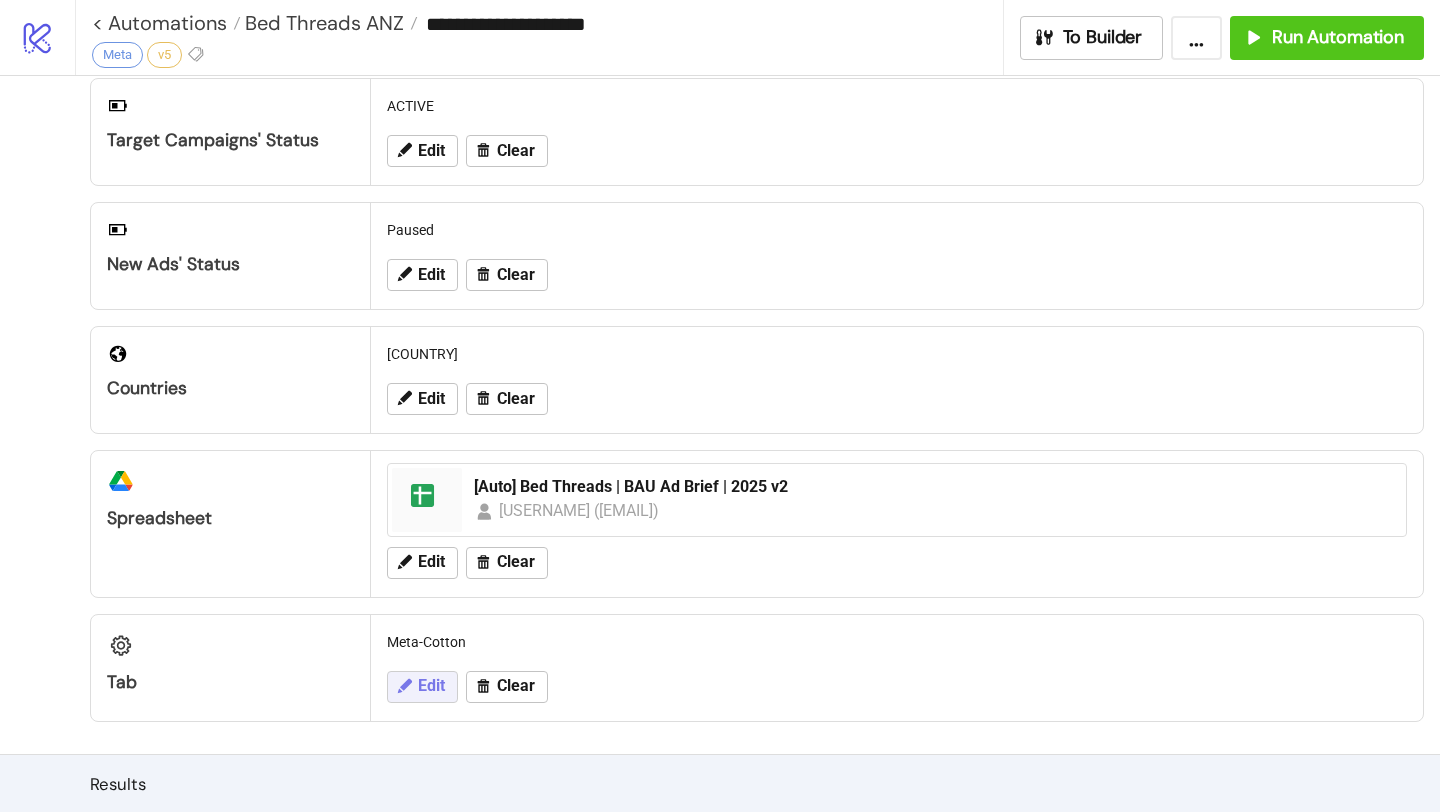 click on "Edit" at bounding box center (422, 687) 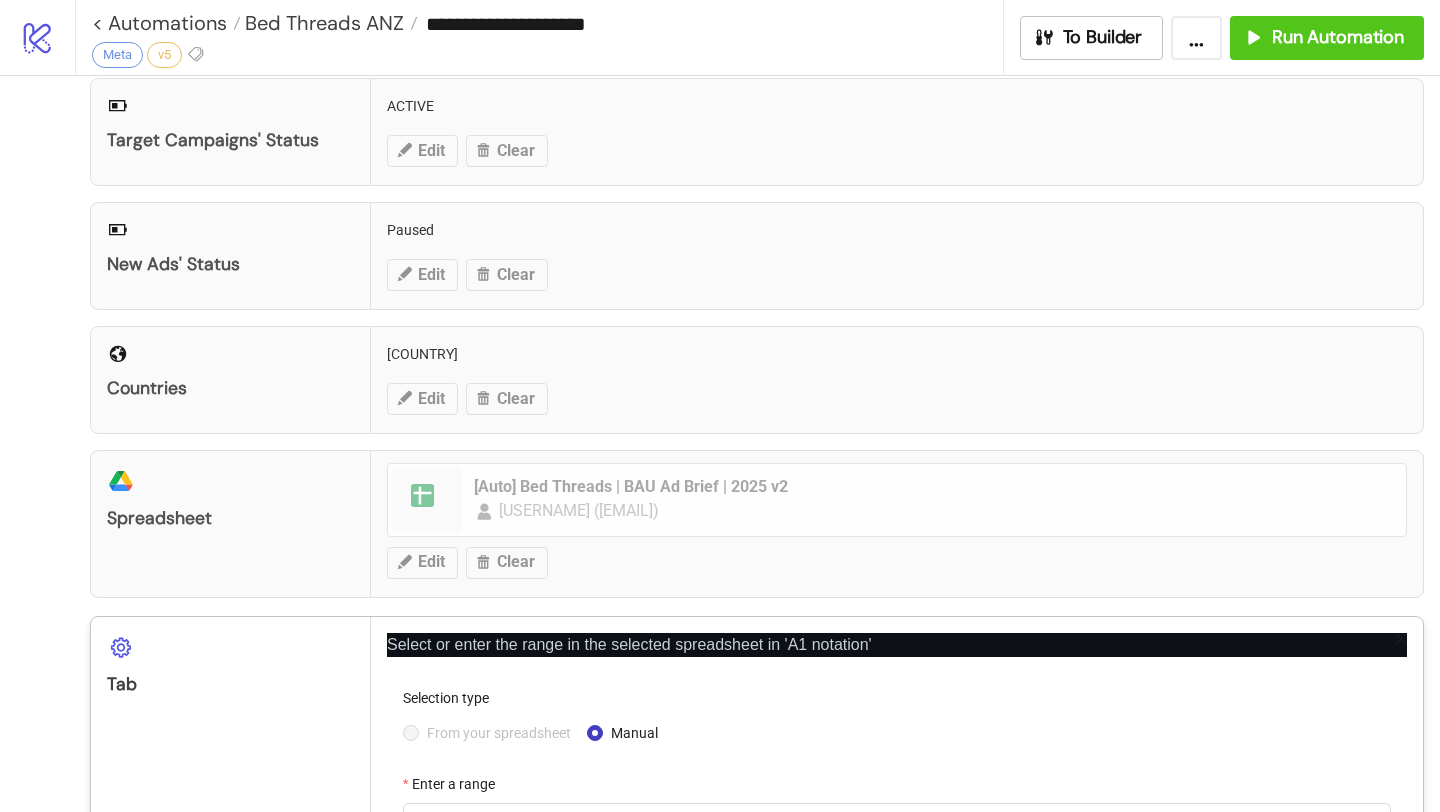 scroll, scrollTop: 550, scrollLeft: 0, axis: vertical 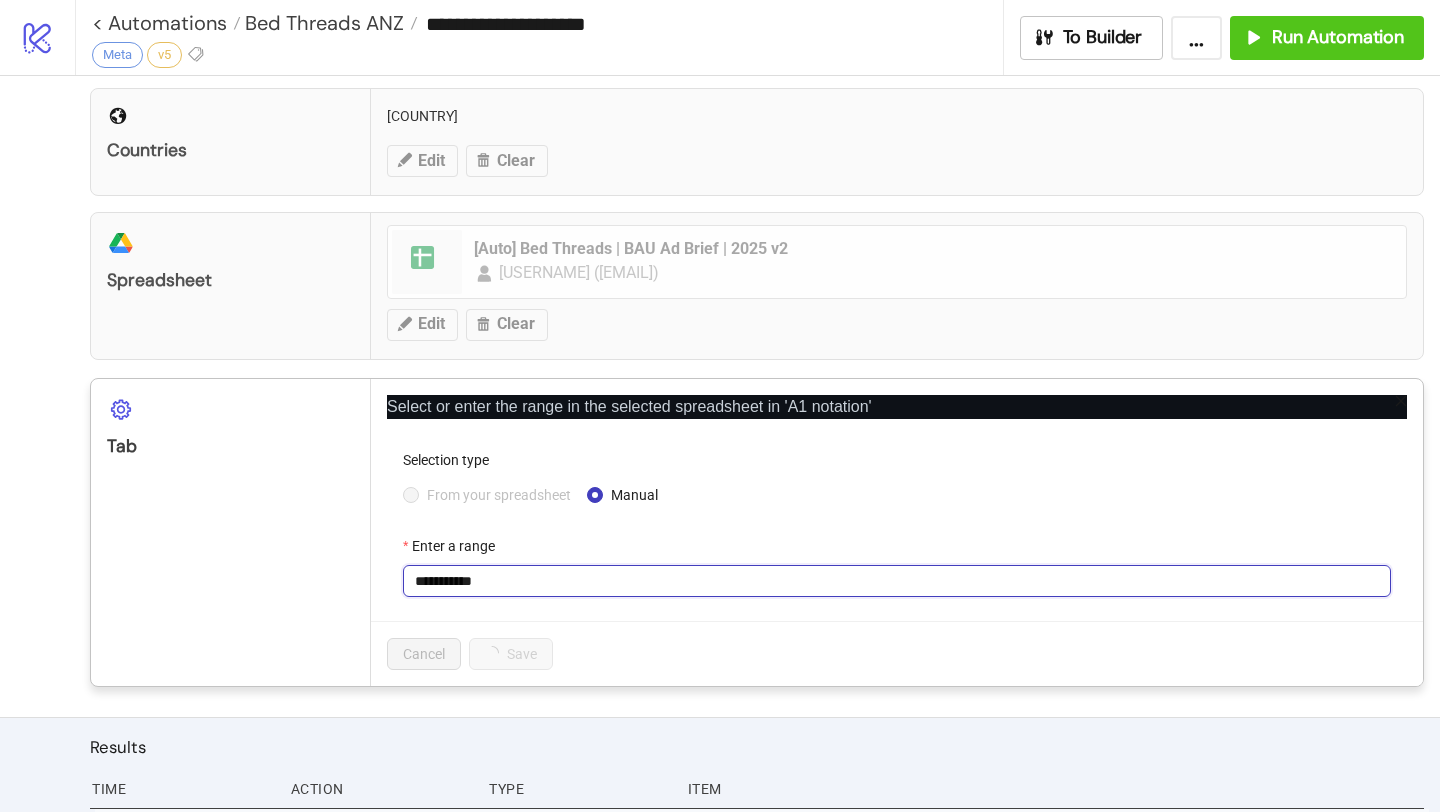 drag, startPoint x: 448, startPoint y: 579, endPoint x: 613, endPoint y: 579, distance: 165 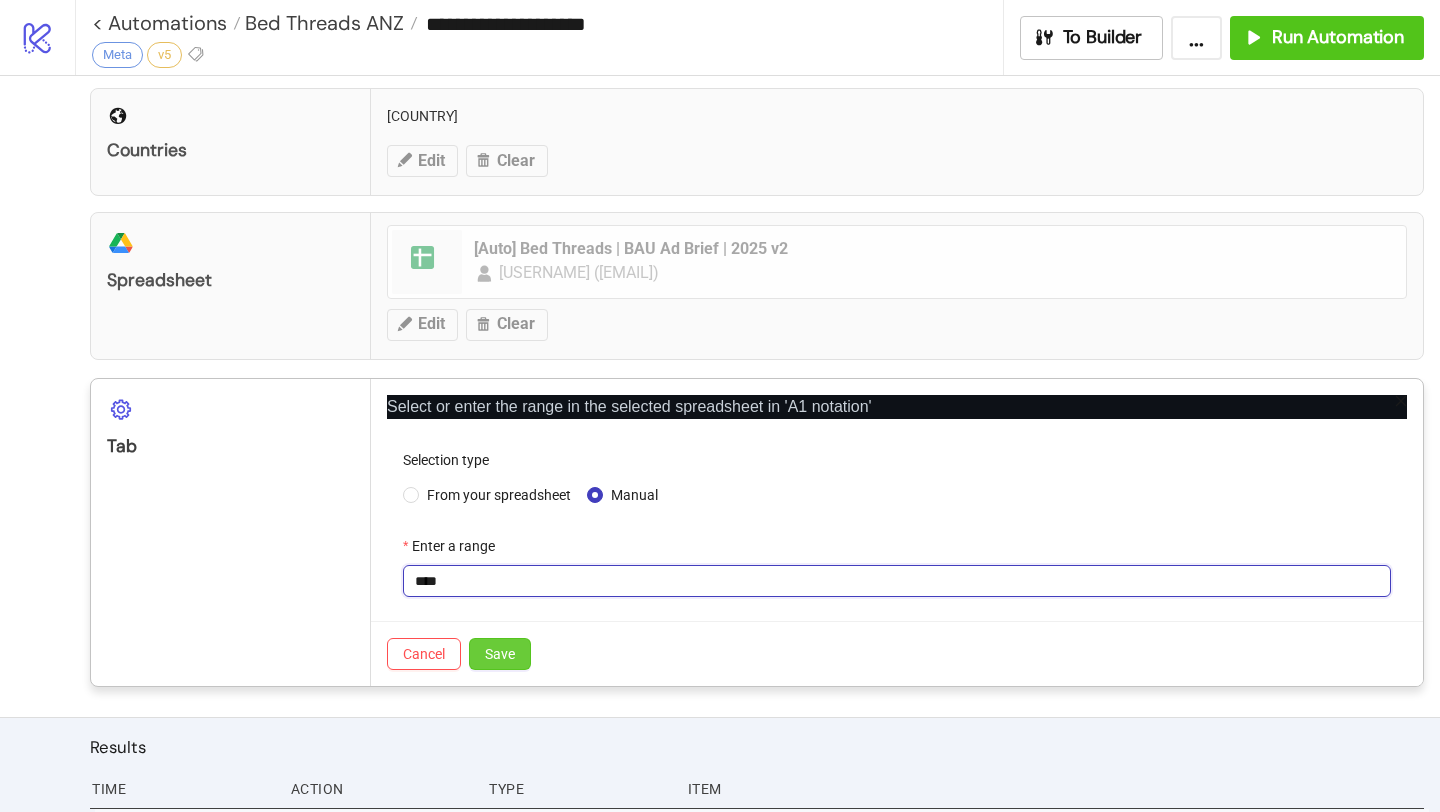 type on "****" 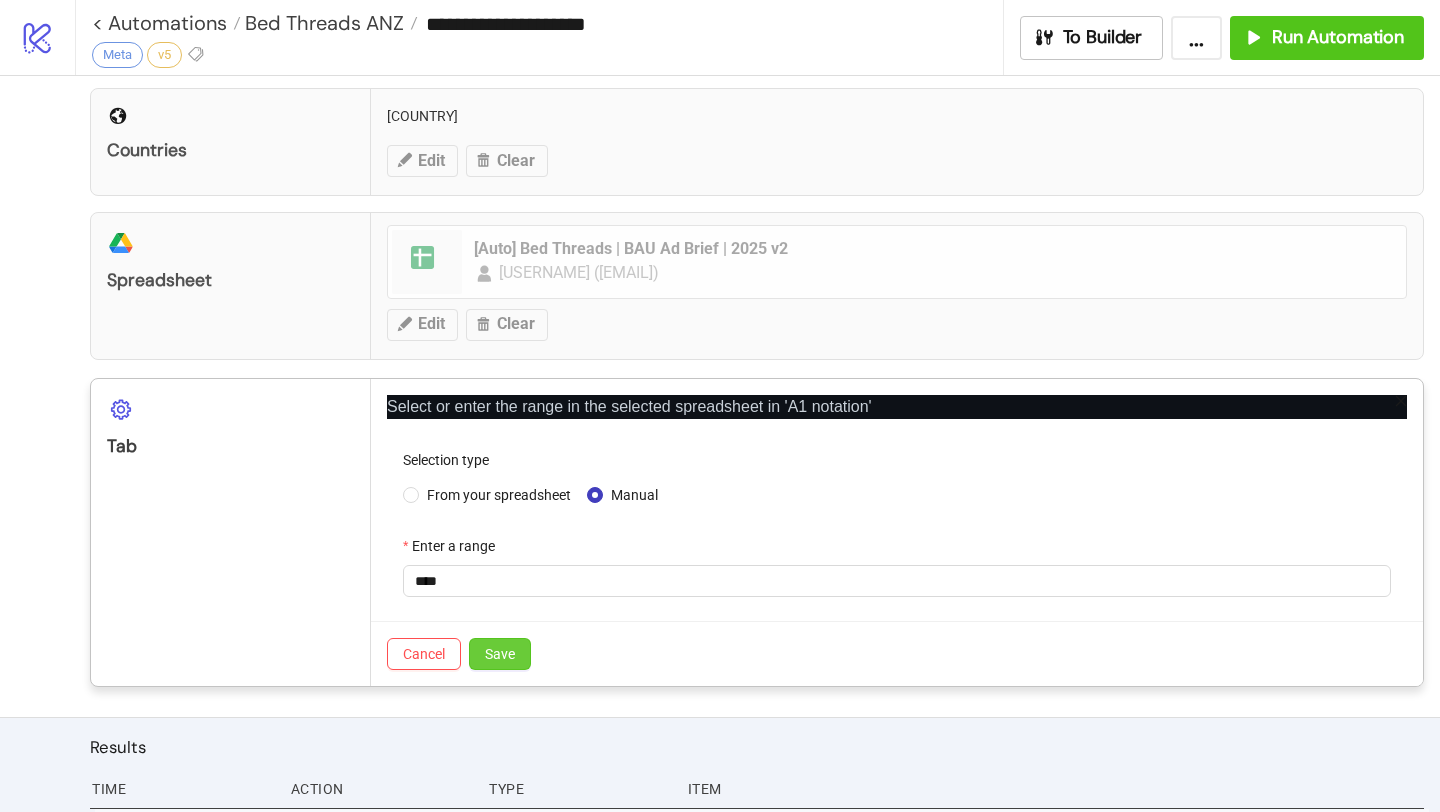 click on "Save" at bounding box center (500, 654) 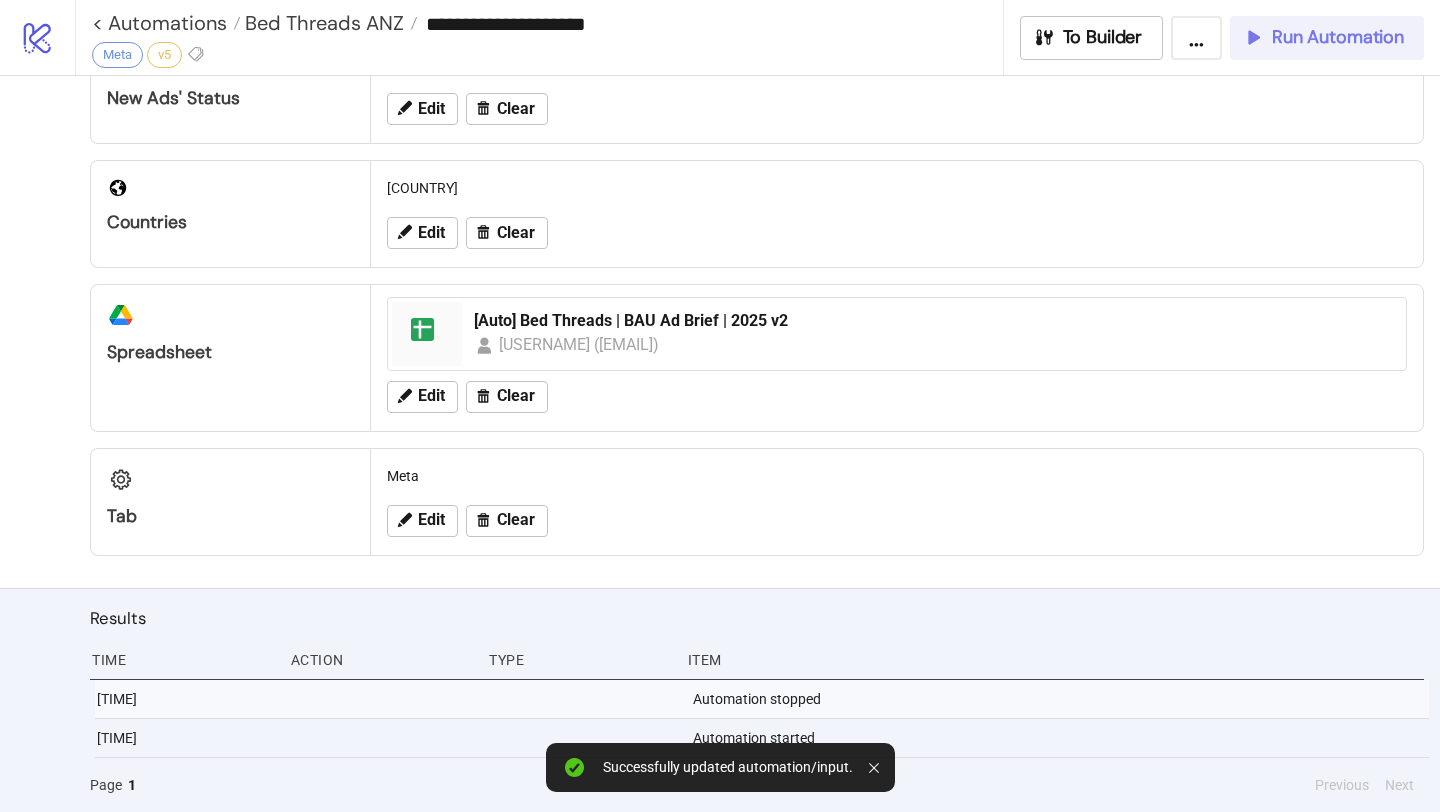 scroll, scrollTop: 478, scrollLeft: 0, axis: vertical 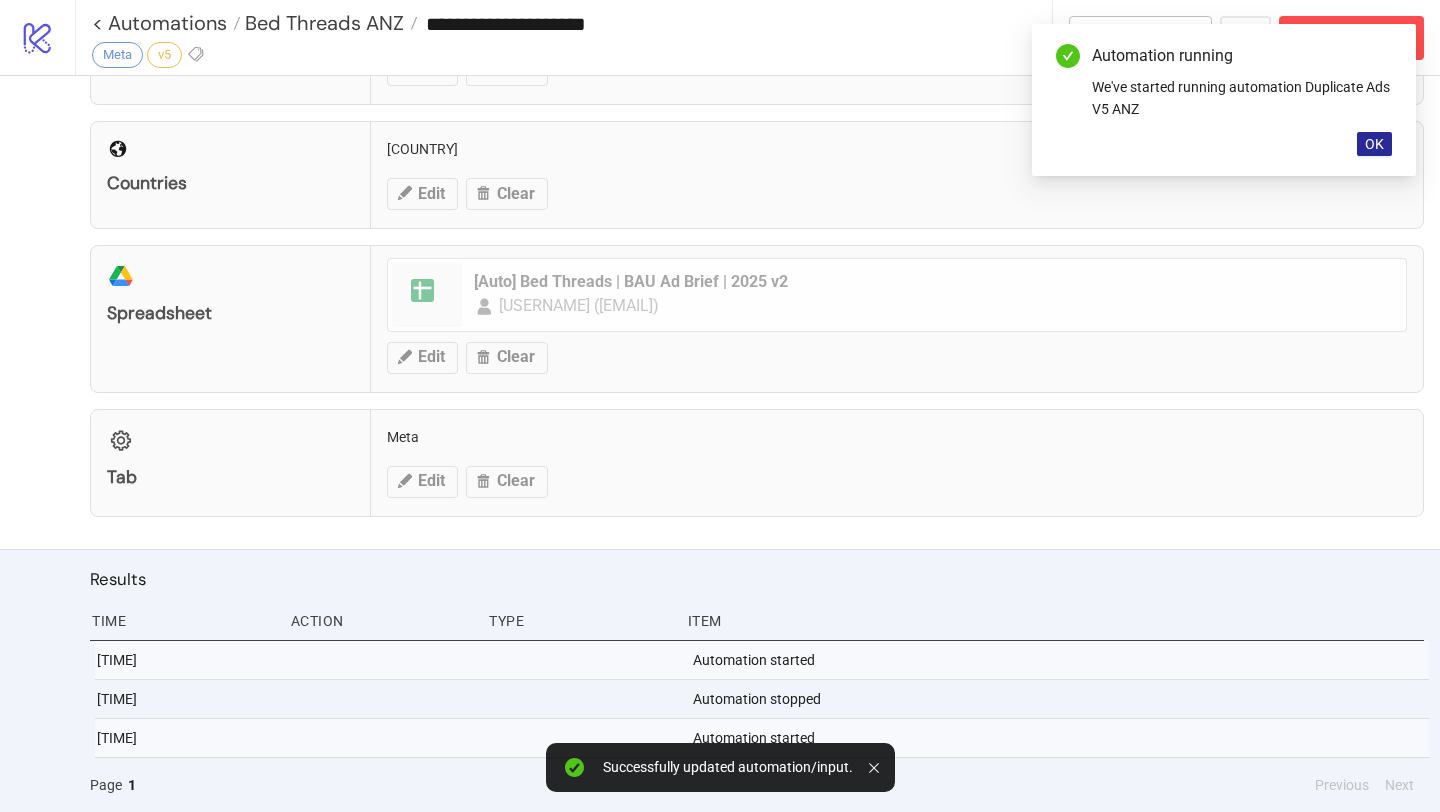 click on "OK" at bounding box center (1374, 144) 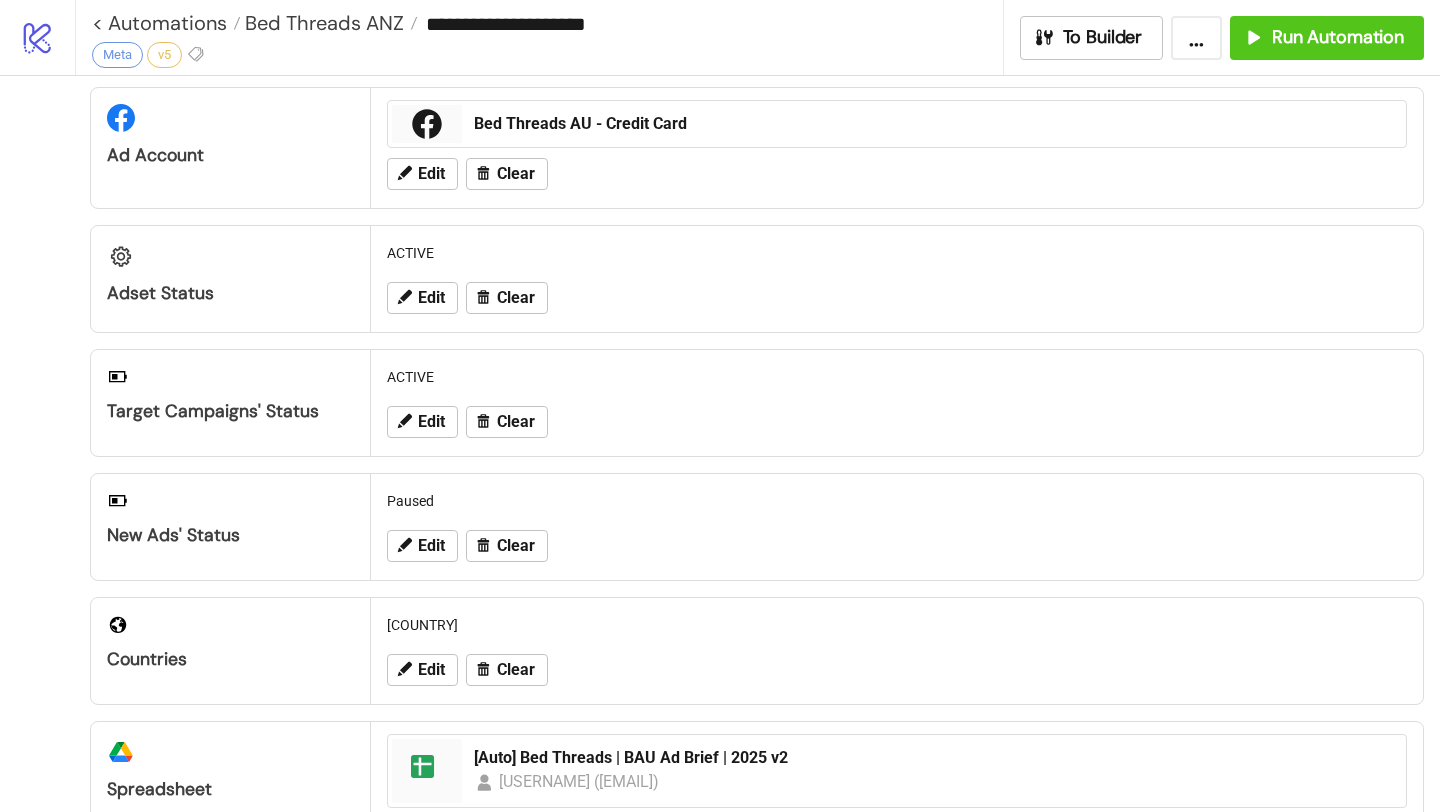 scroll, scrollTop: 0, scrollLeft: 0, axis: both 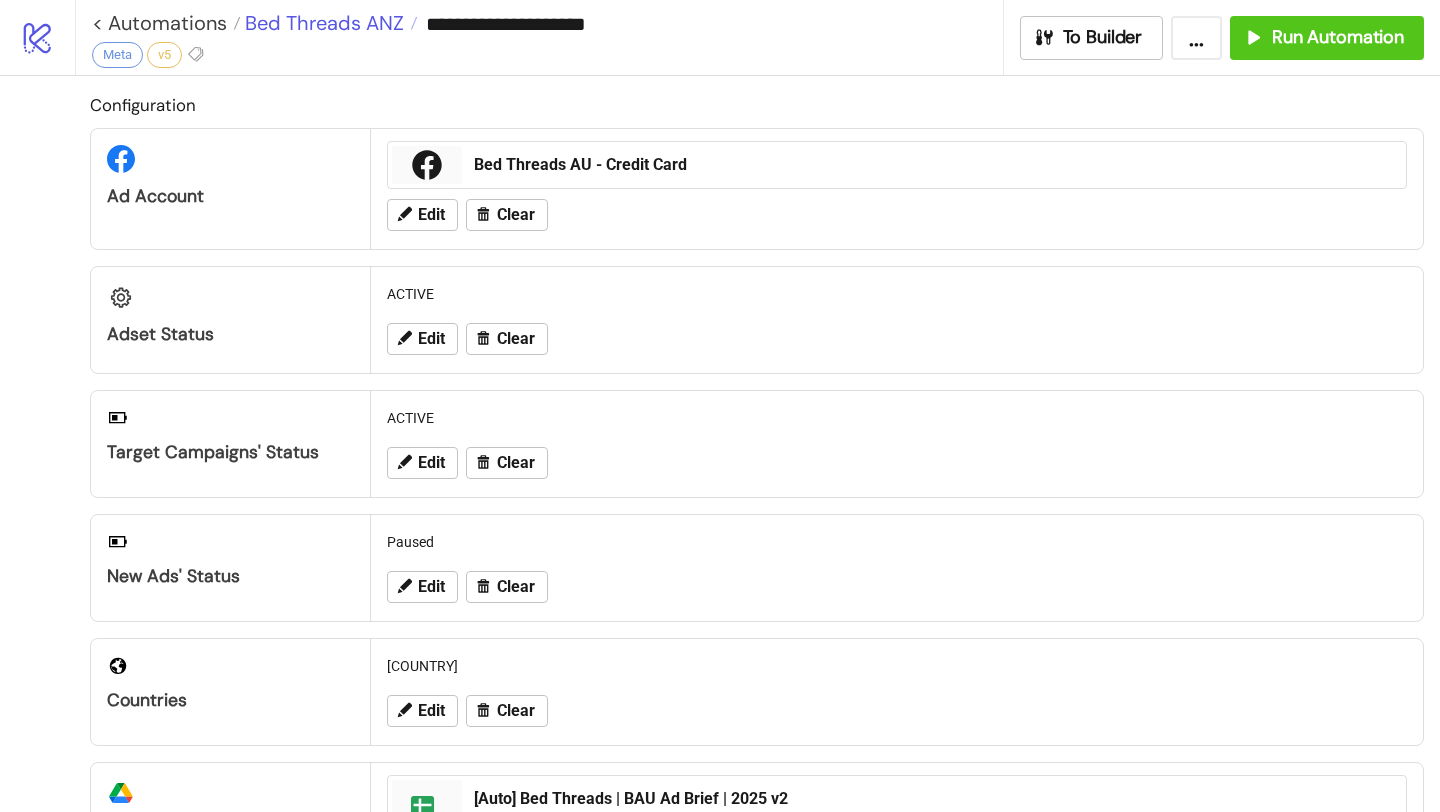 click on "Bed Threads ANZ" at bounding box center (322, 23) 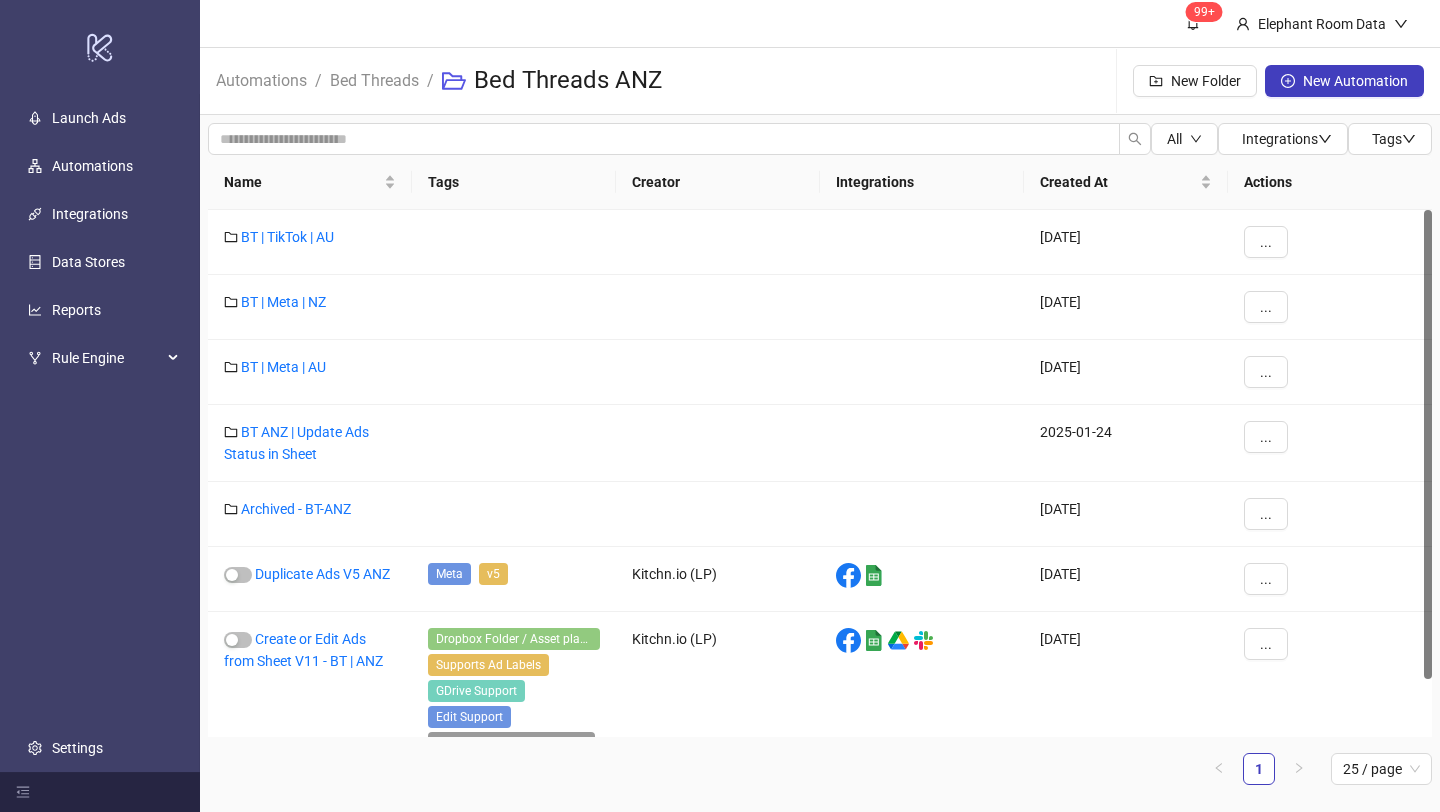 click on "Bed Threads" at bounding box center (374, 81) 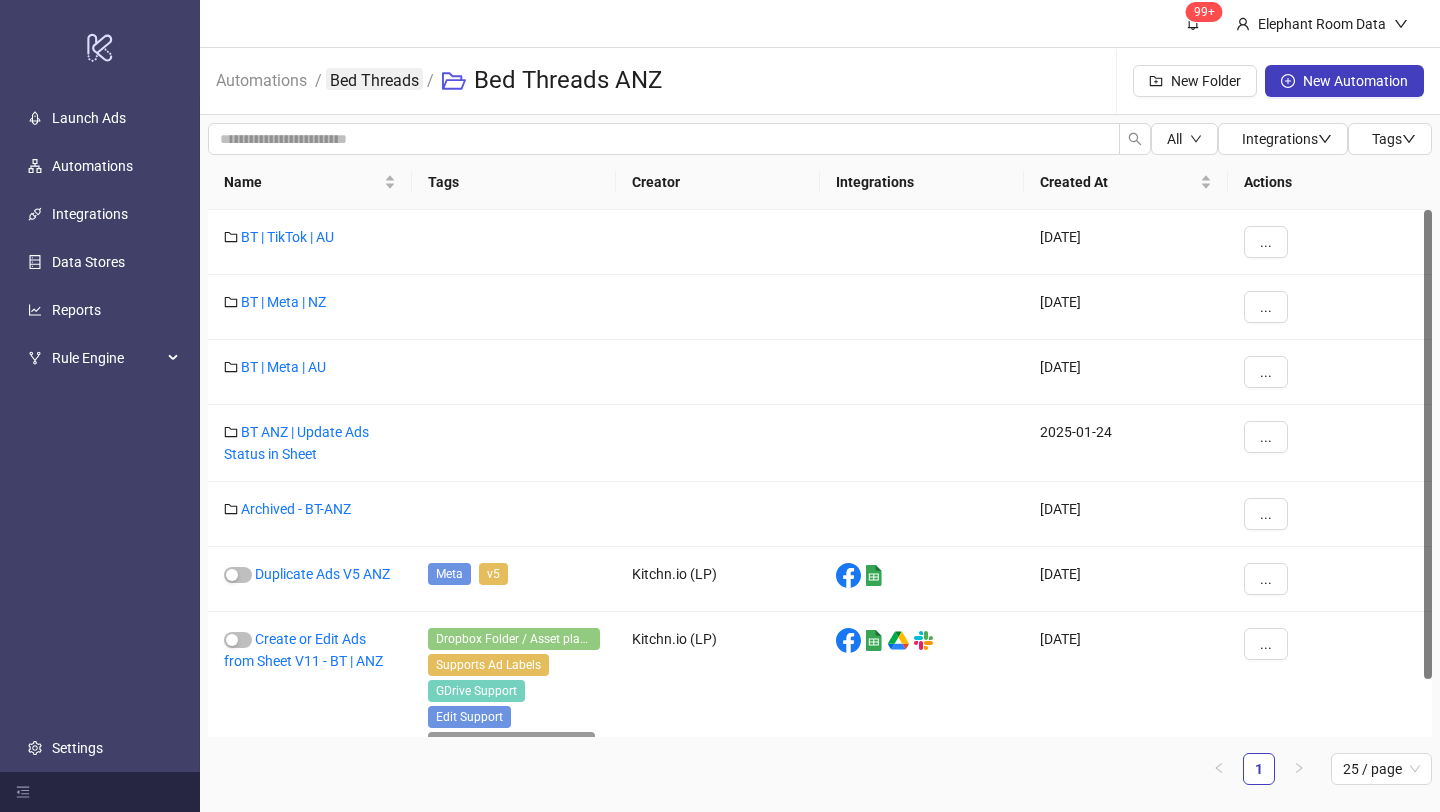 click on "Bed Threads" at bounding box center [374, 79] 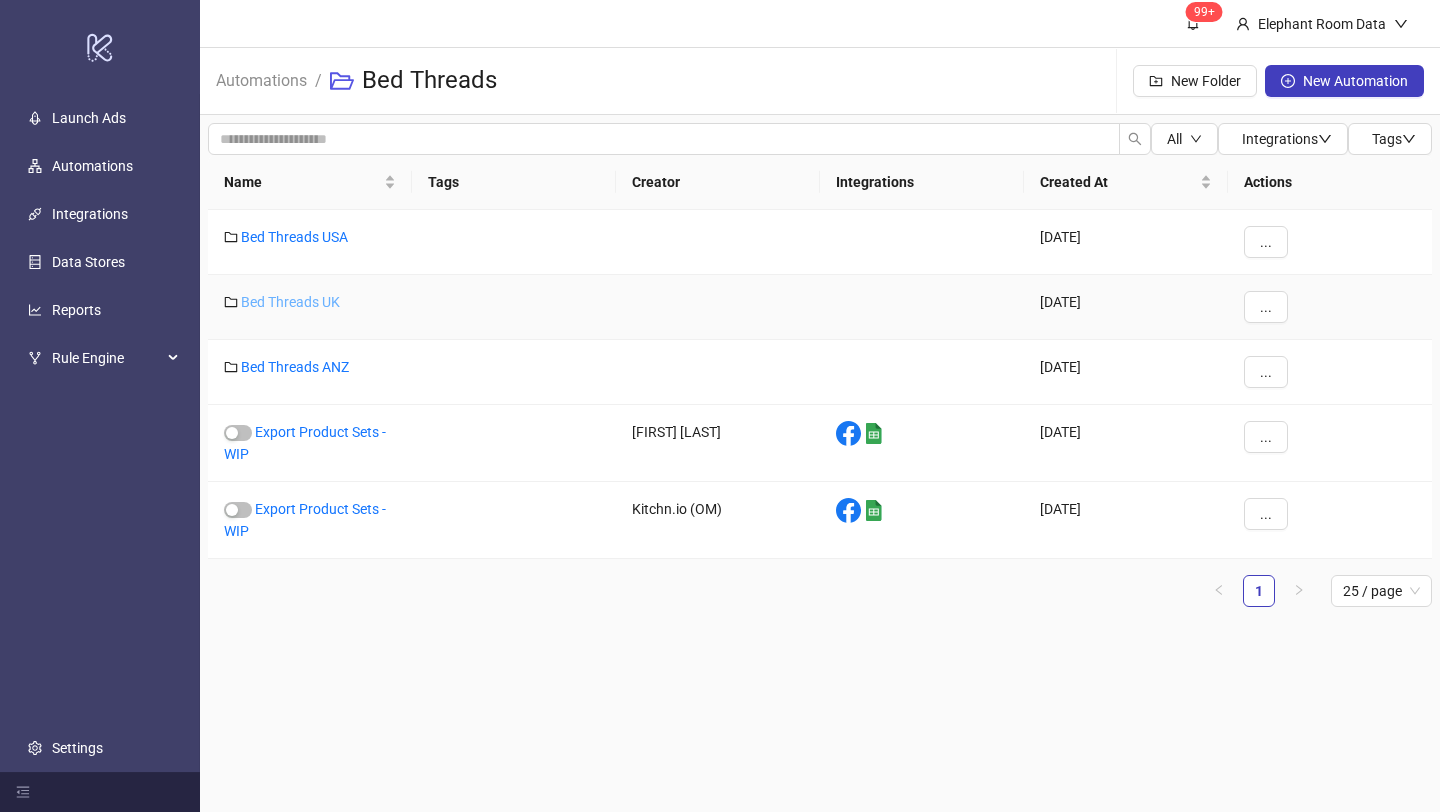 click on "Bed Threads UK" at bounding box center [290, 302] 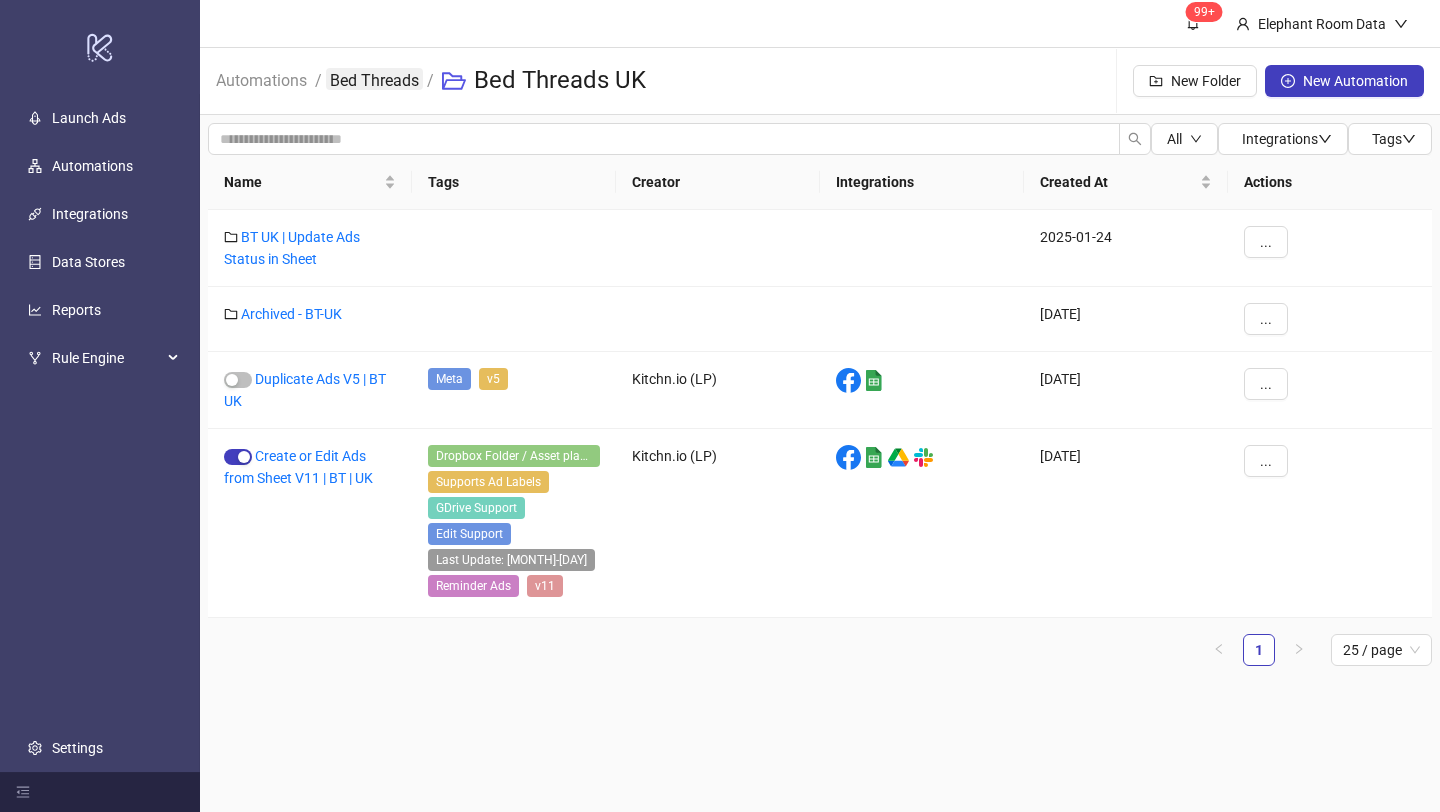 click on "Bed Threads" at bounding box center [374, 79] 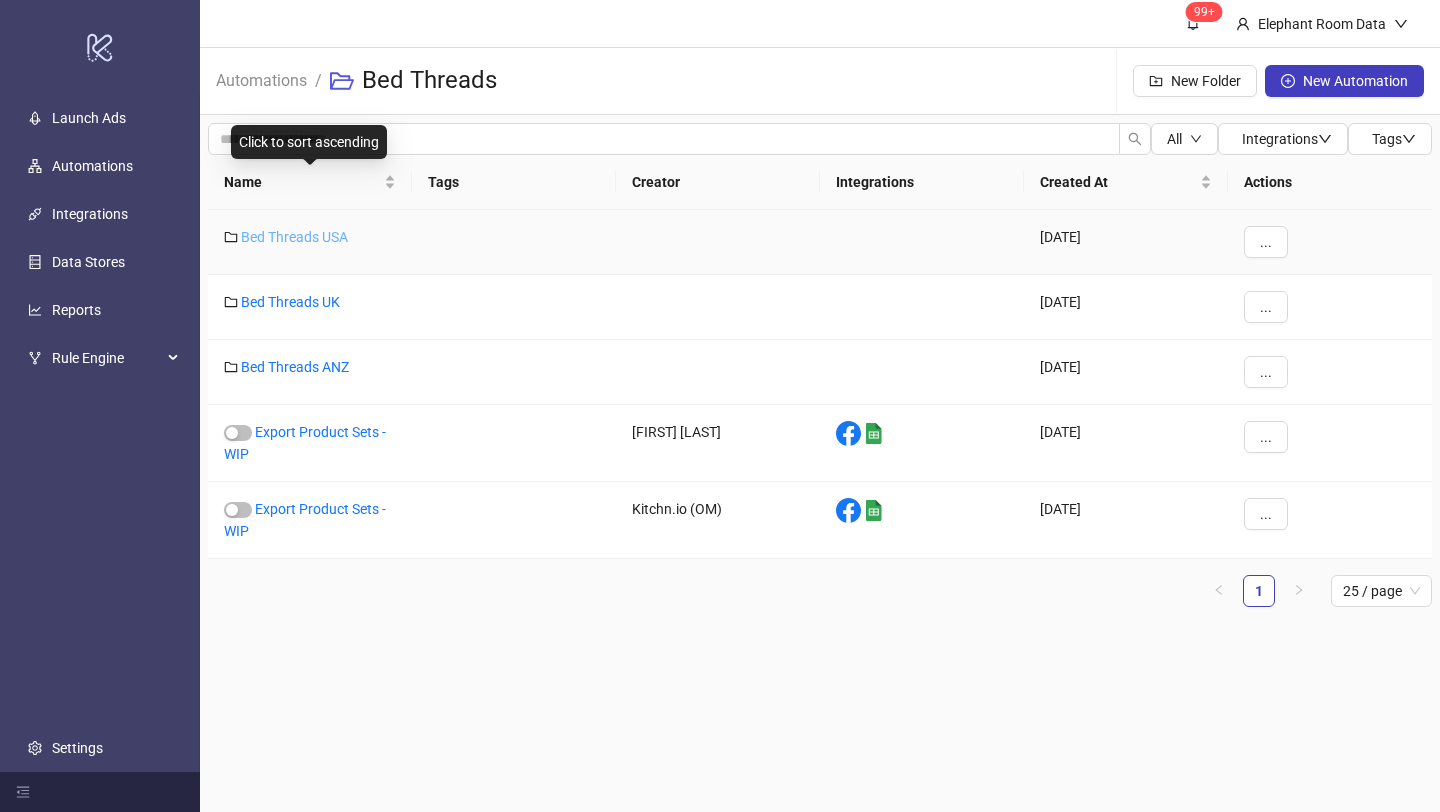 click on "Bed Threads USA" at bounding box center (294, 237) 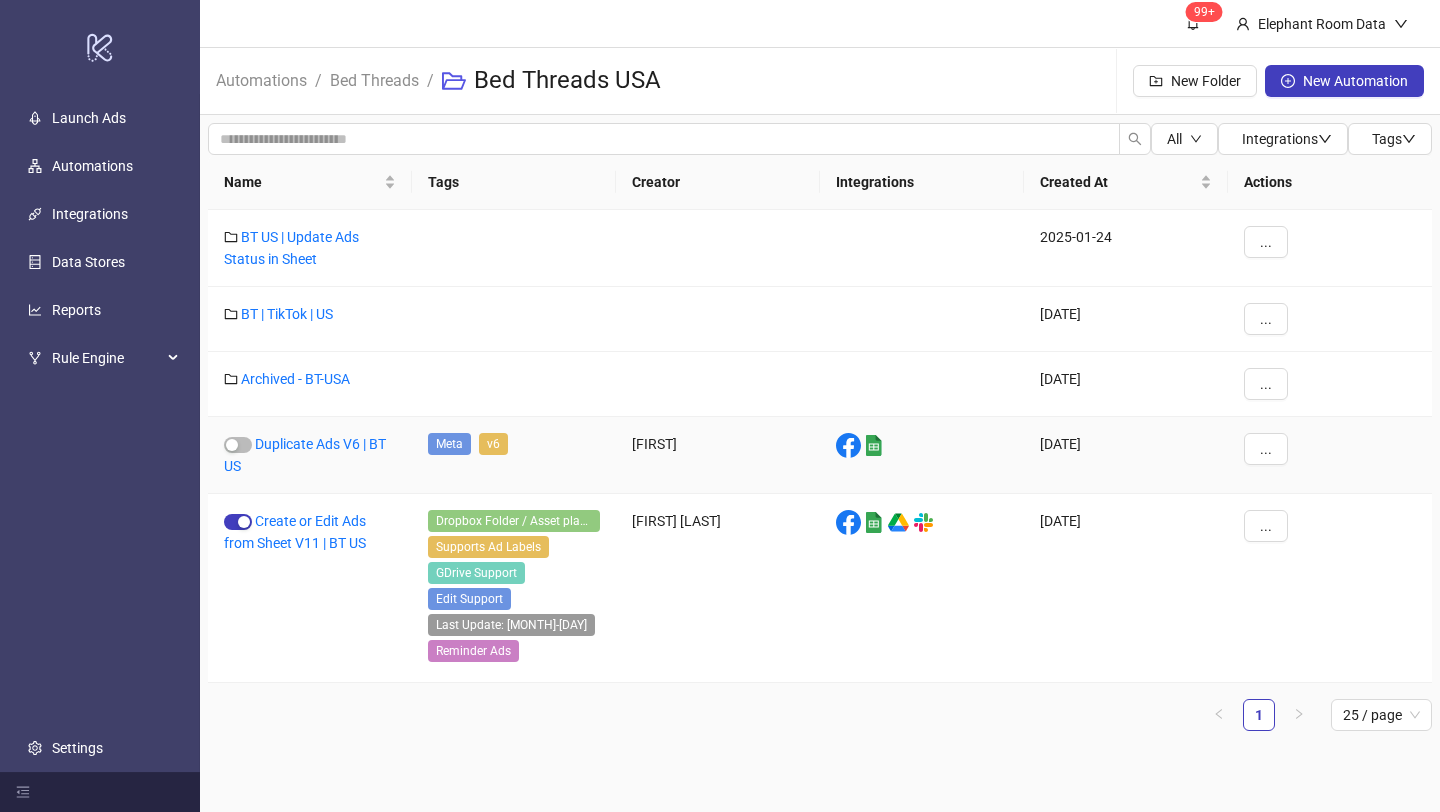 click on "Duplicate Ads V6 | BT US" at bounding box center (310, 455) 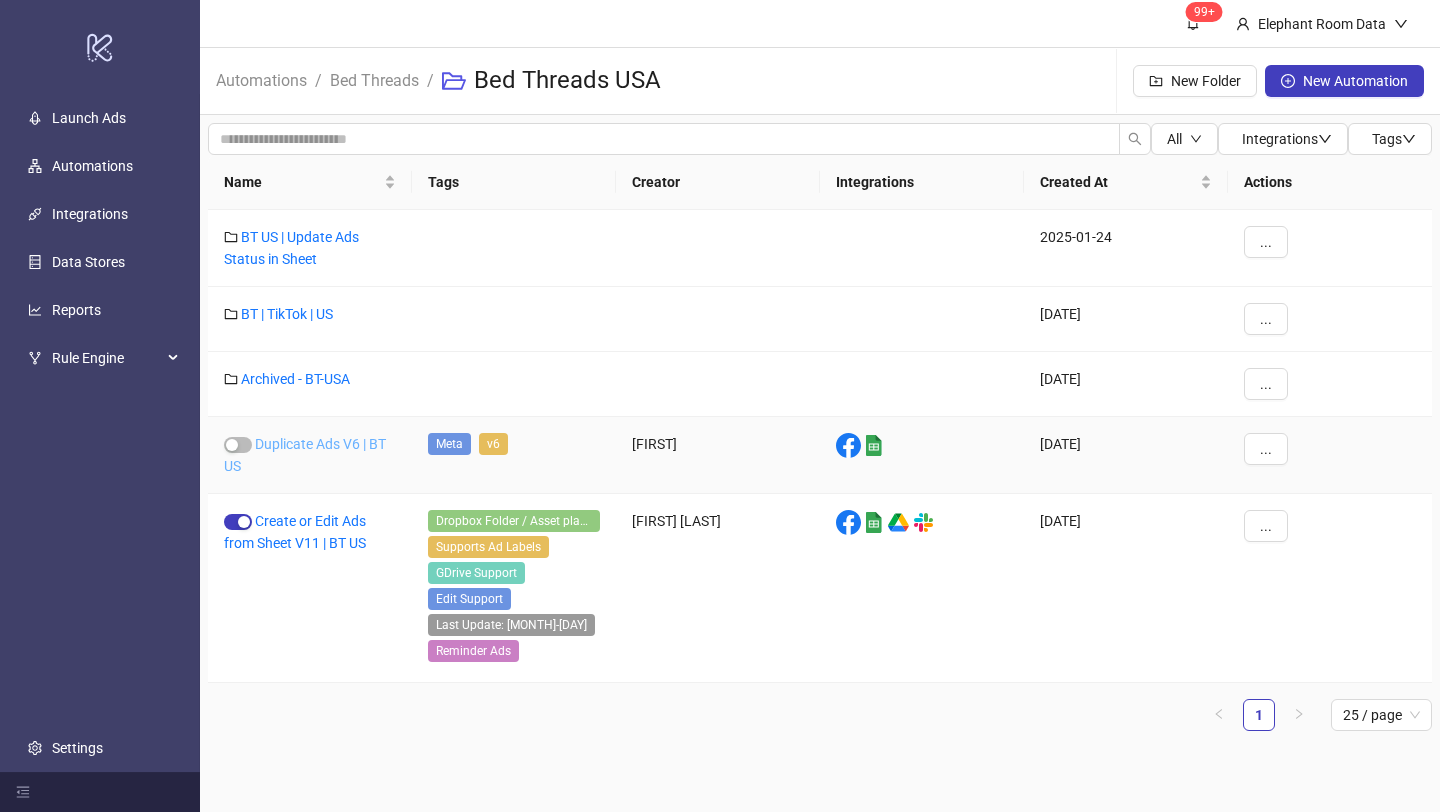 click on "Duplicate Ads V6 | BT US" at bounding box center (305, 455) 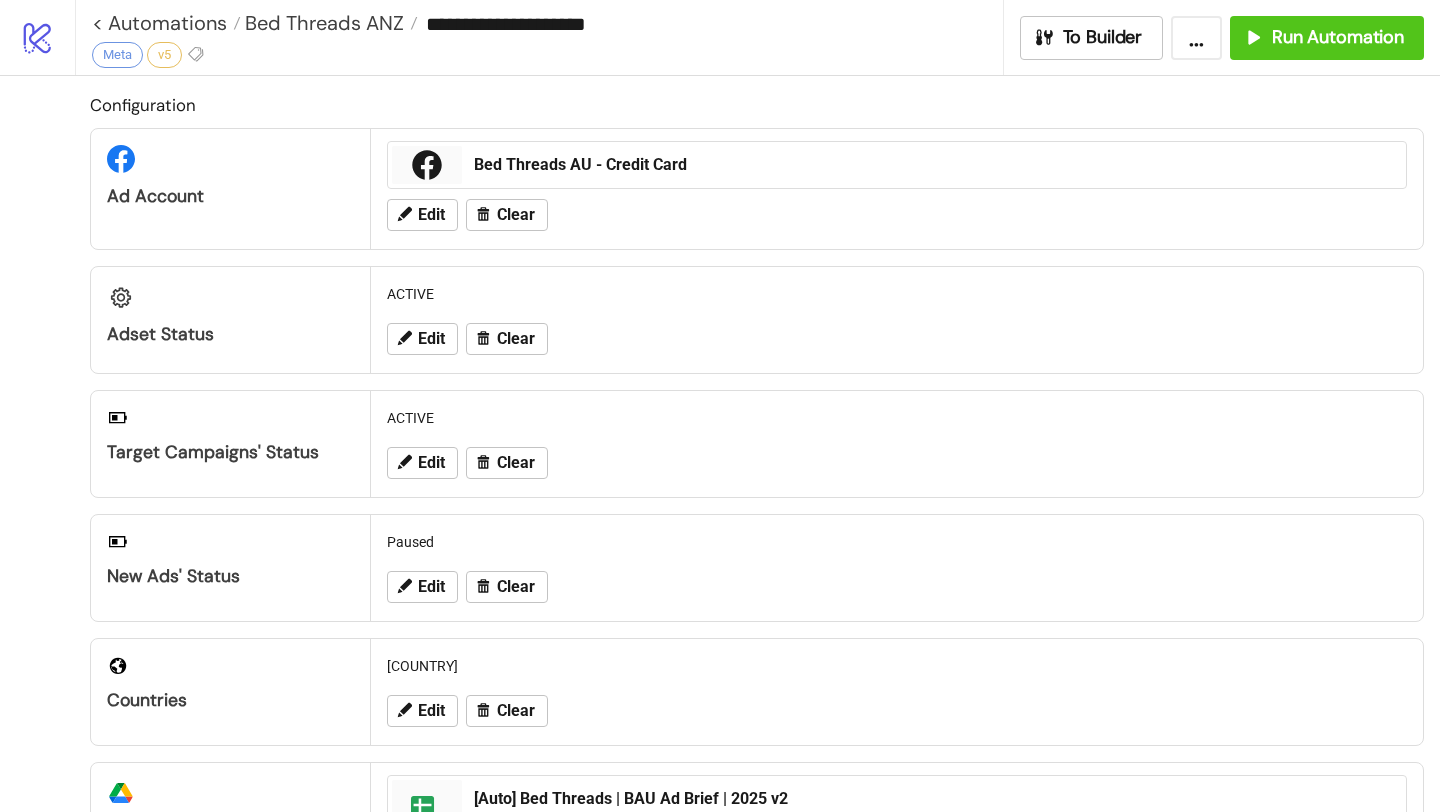 type on "**********" 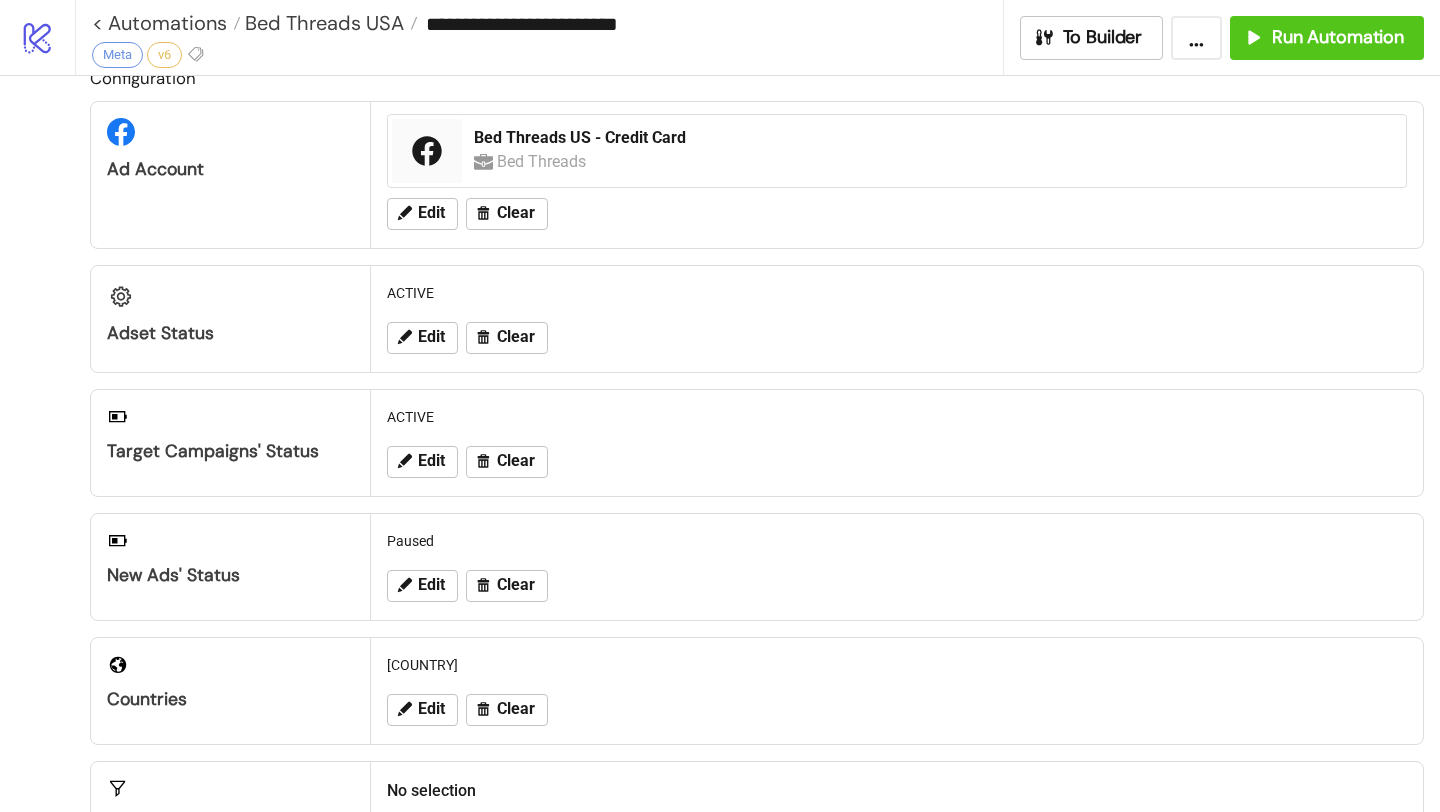 scroll, scrollTop: 0, scrollLeft: 0, axis: both 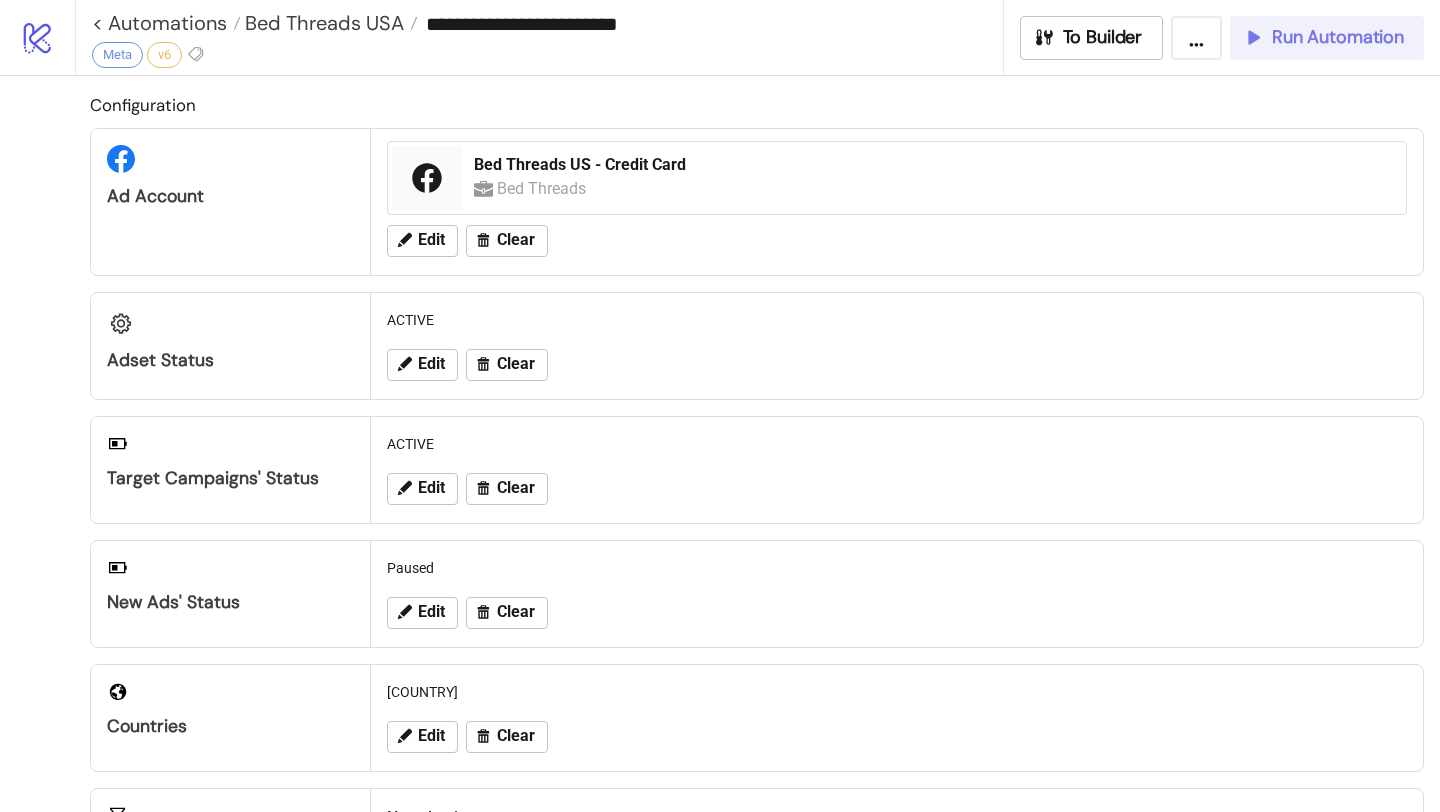 click on "Run Automation" at bounding box center [1327, 38] 